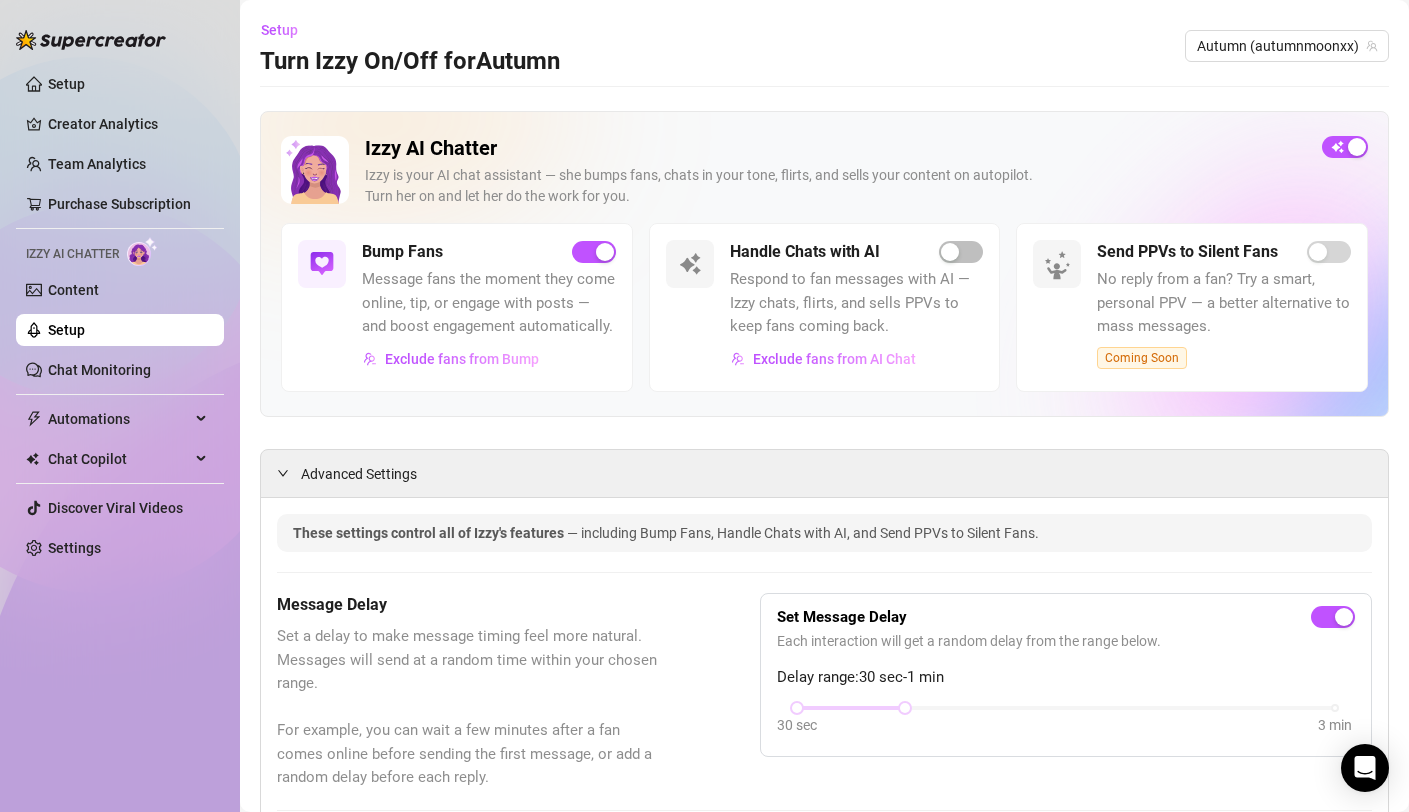 scroll, scrollTop: 0, scrollLeft: 0, axis: both 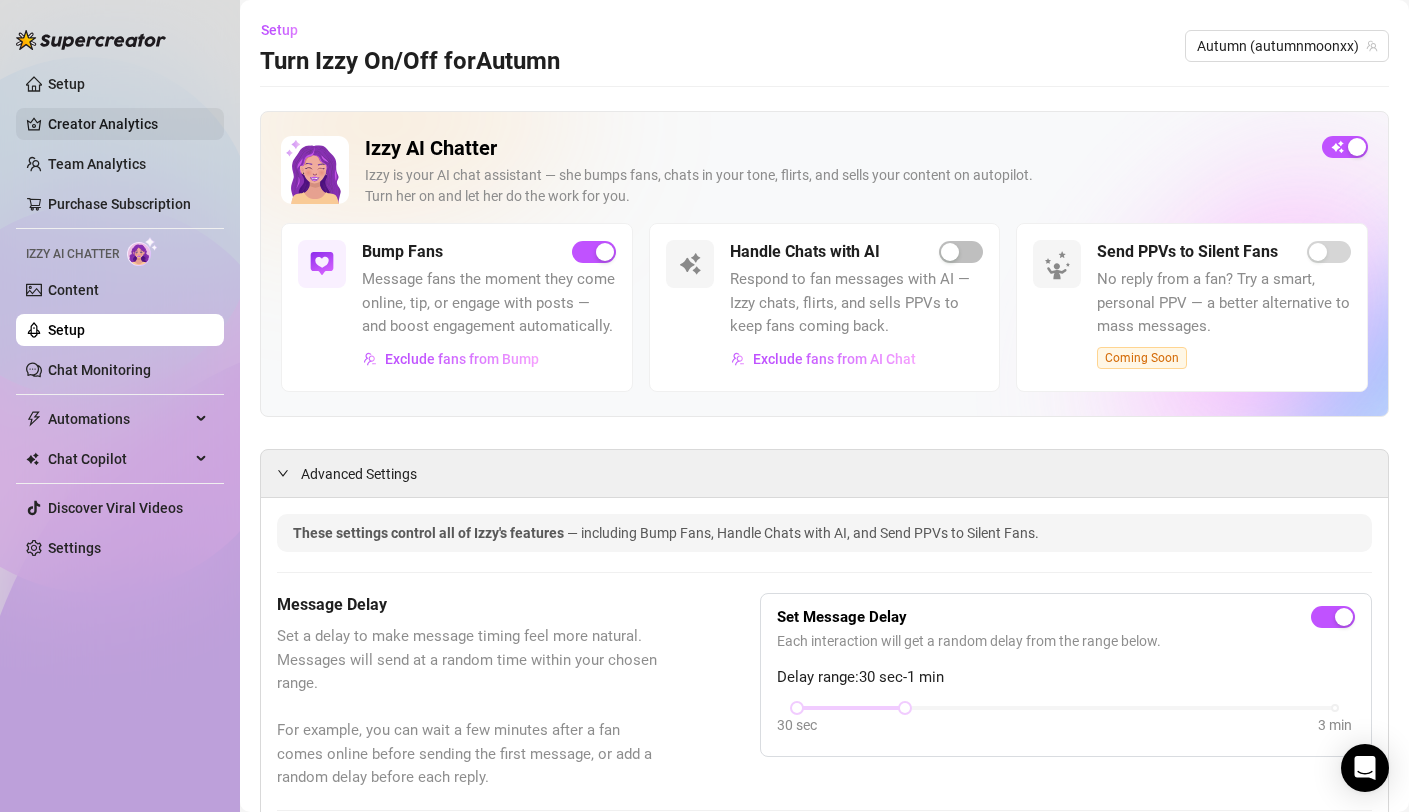 click on "Creator Analytics" at bounding box center [128, 124] 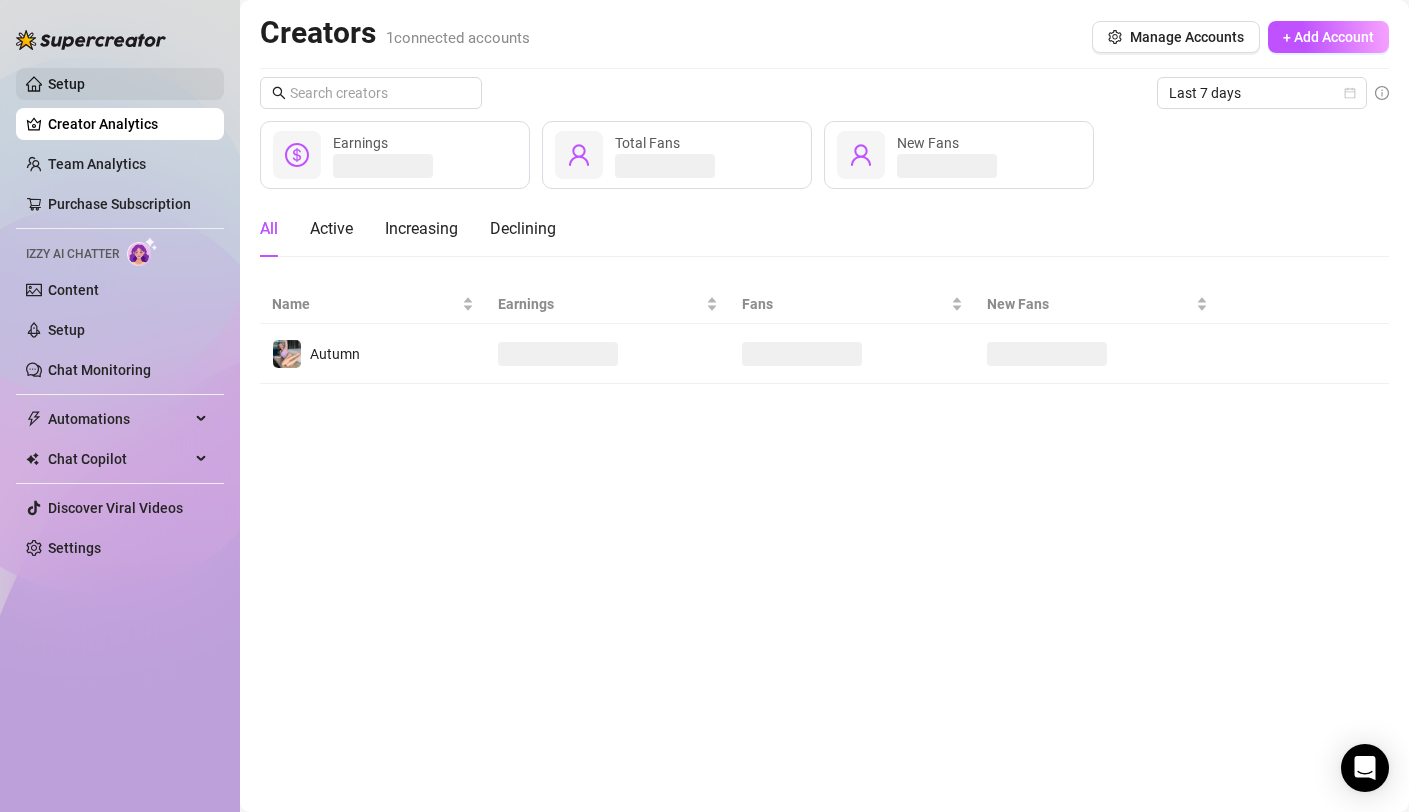 click on "Setup" at bounding box center [66, 84] 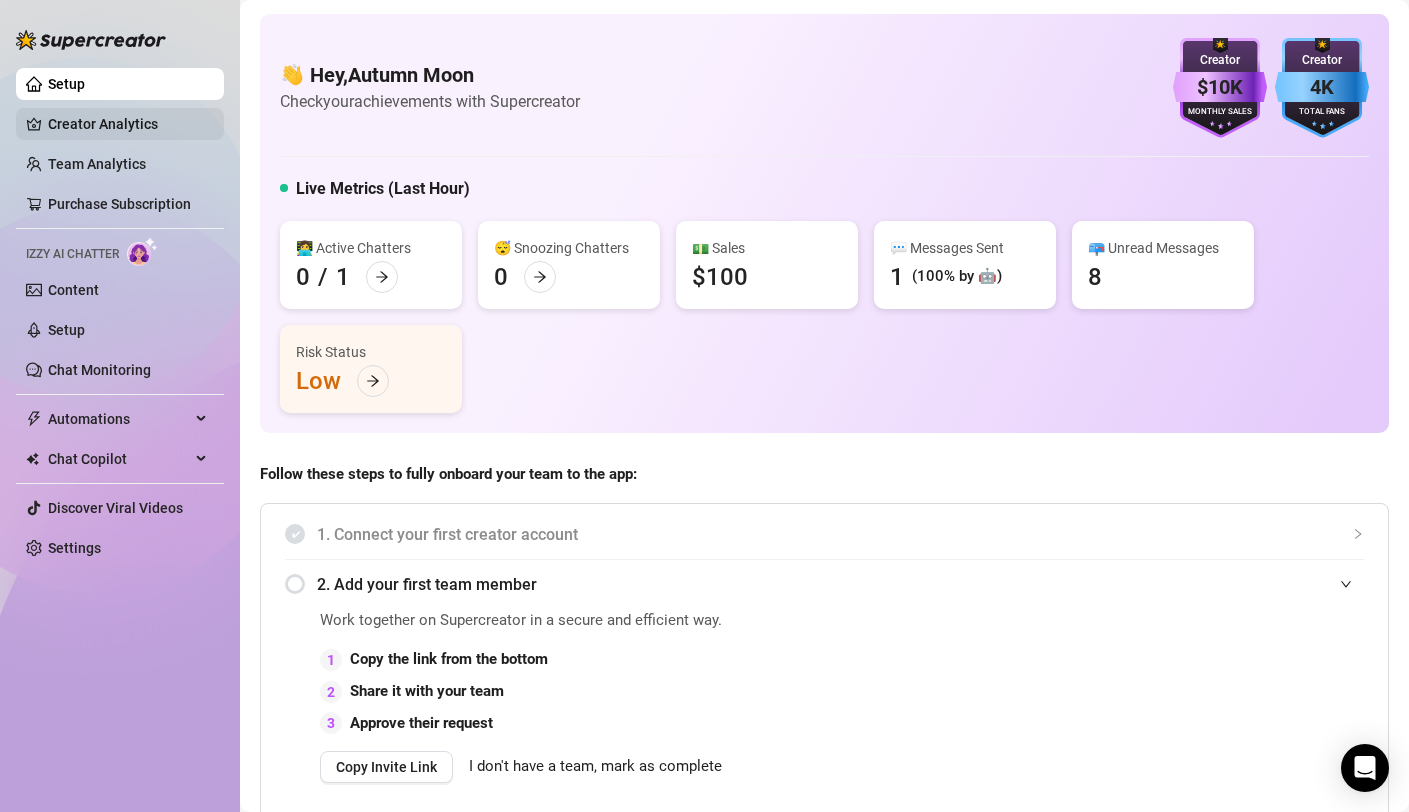 click on "Creator Analytics" at bounding box center [128, 124] 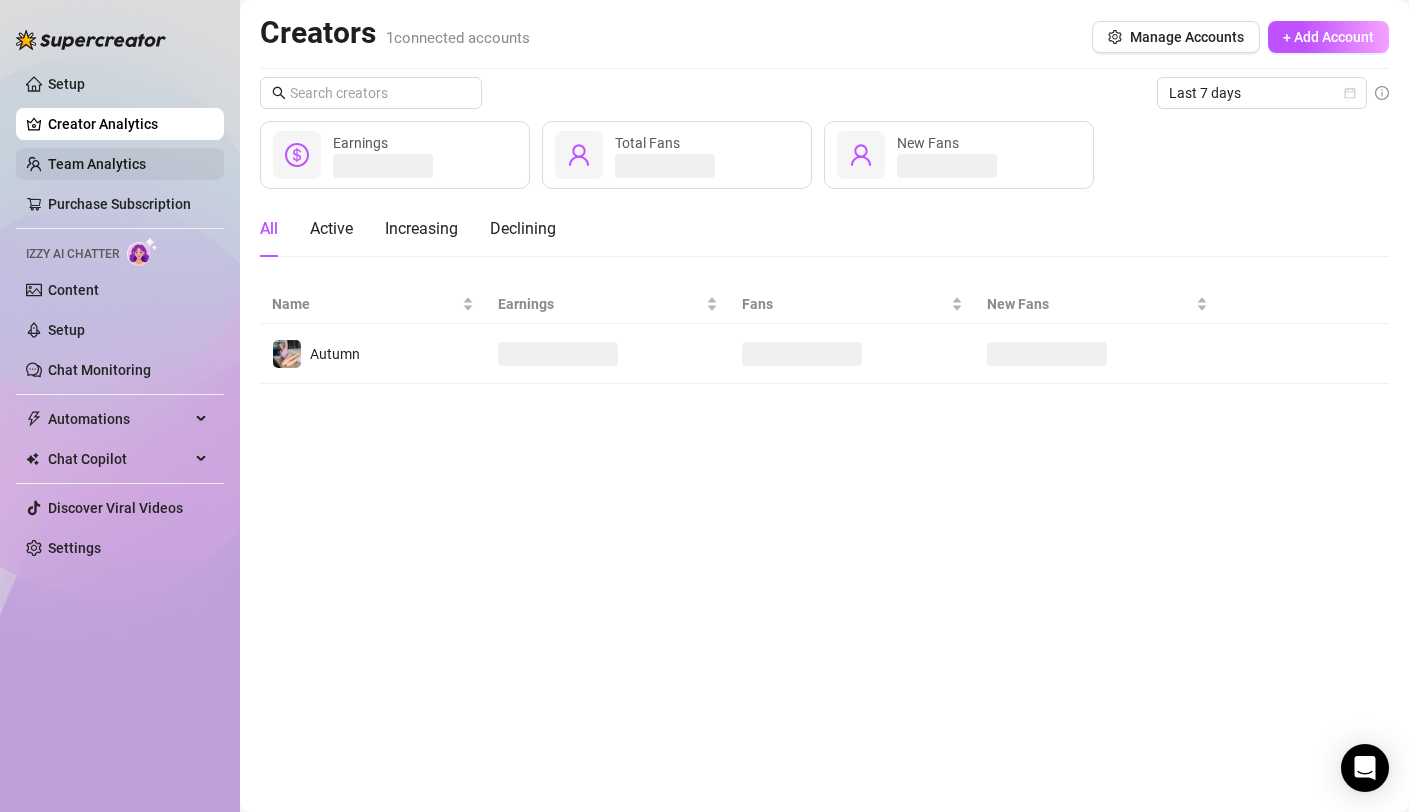 click on "Team Analytics" at bounding box center [97, 164] 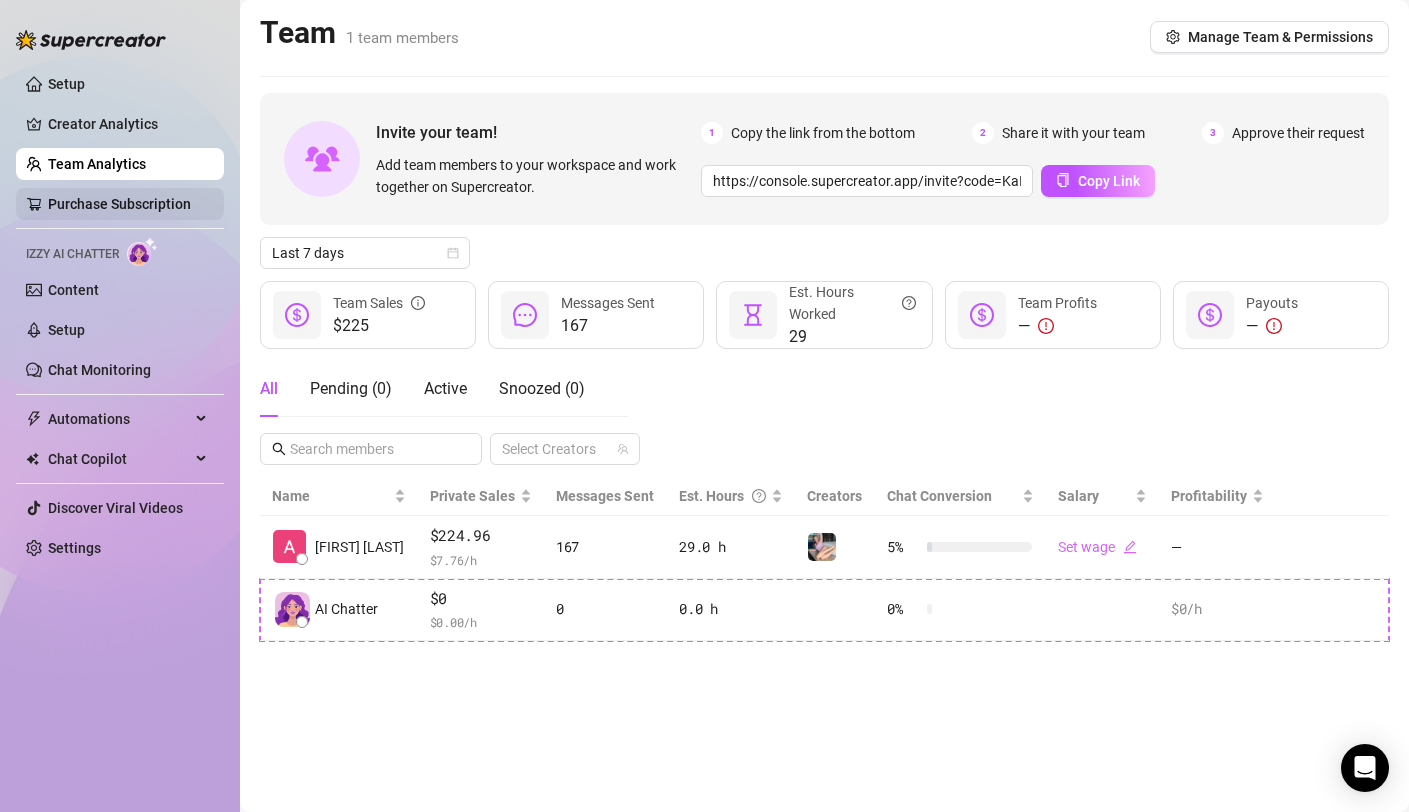 click on "Purchase Subscription" at bounding box center (119, 204) 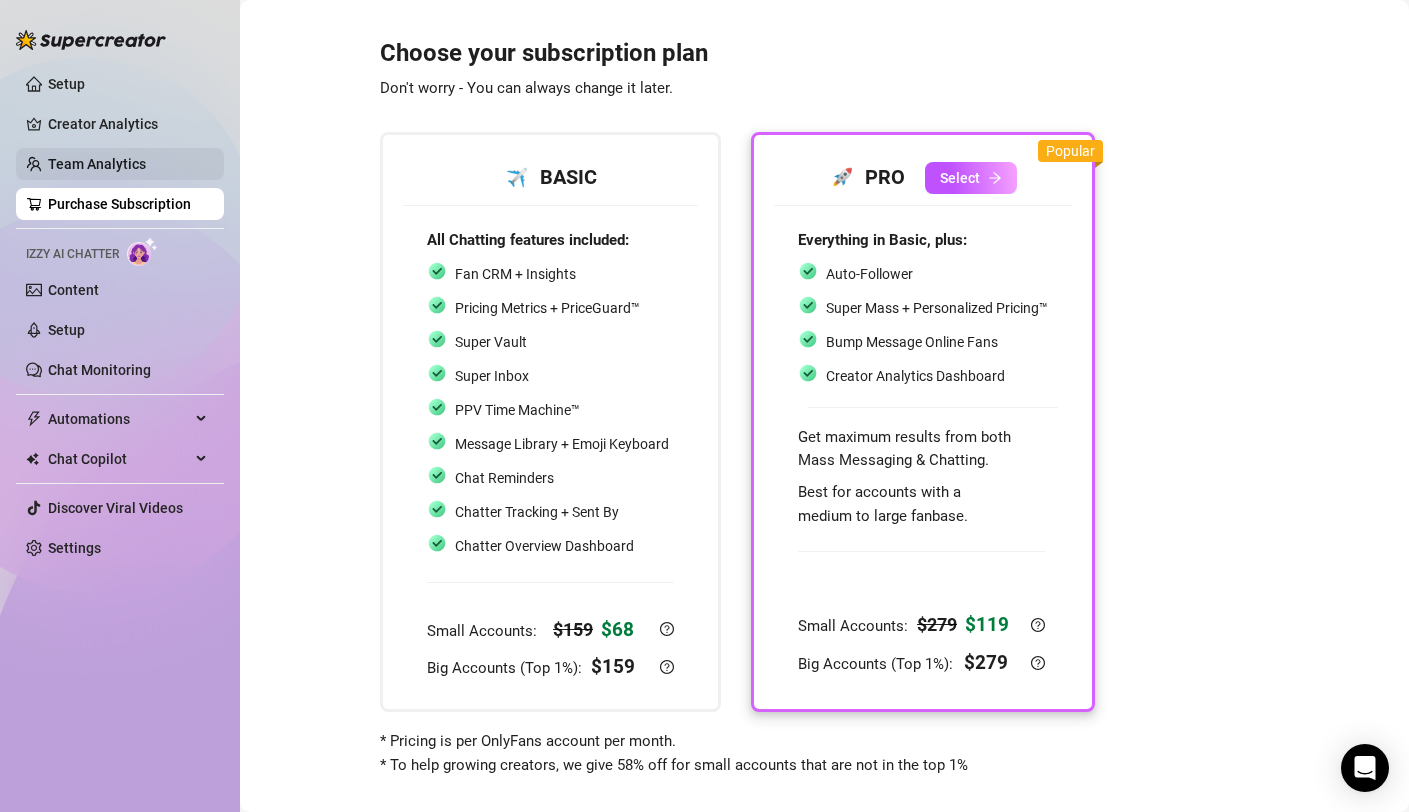 click on "Team Analytics" at bounding box center (97, 164) 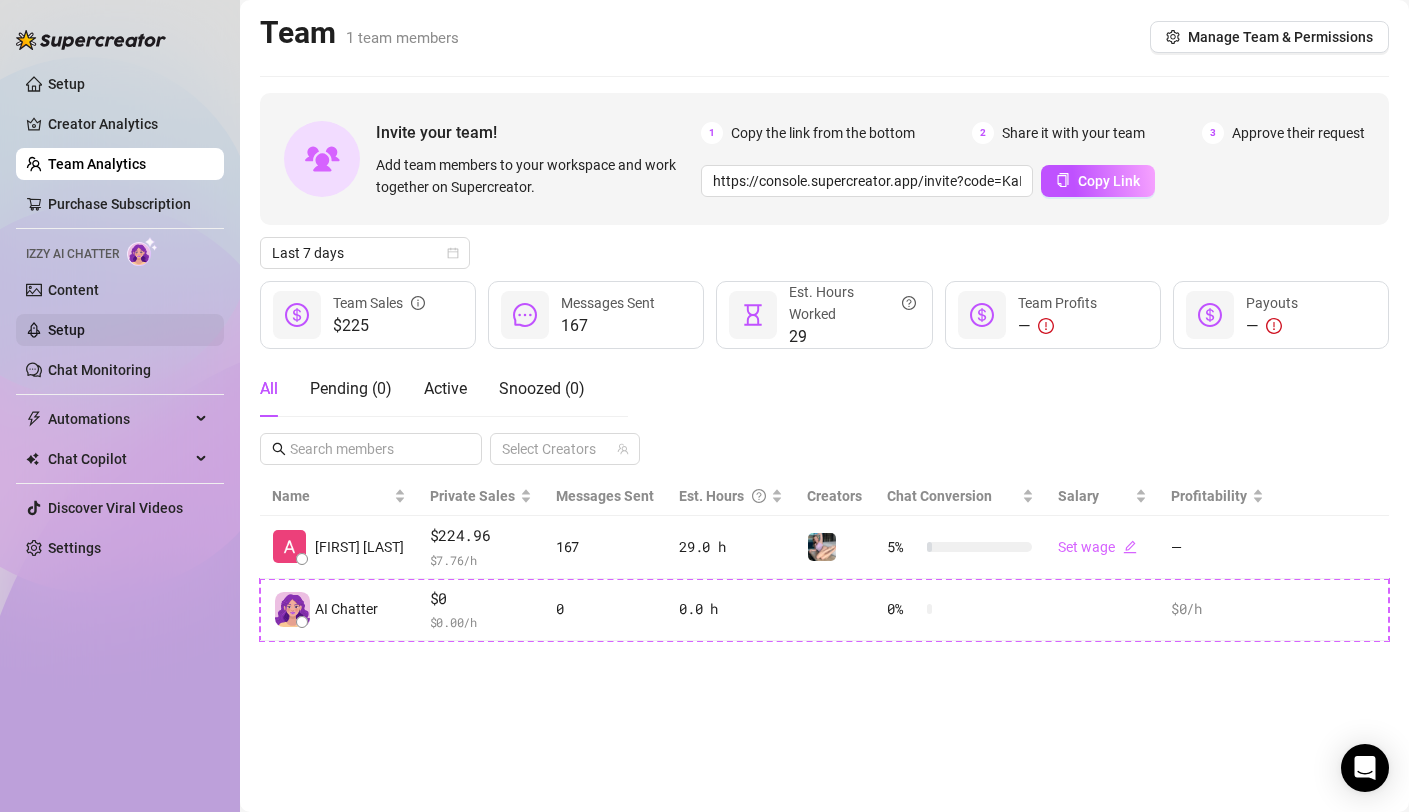 click on "Setup" at bounding box center [66, 330] 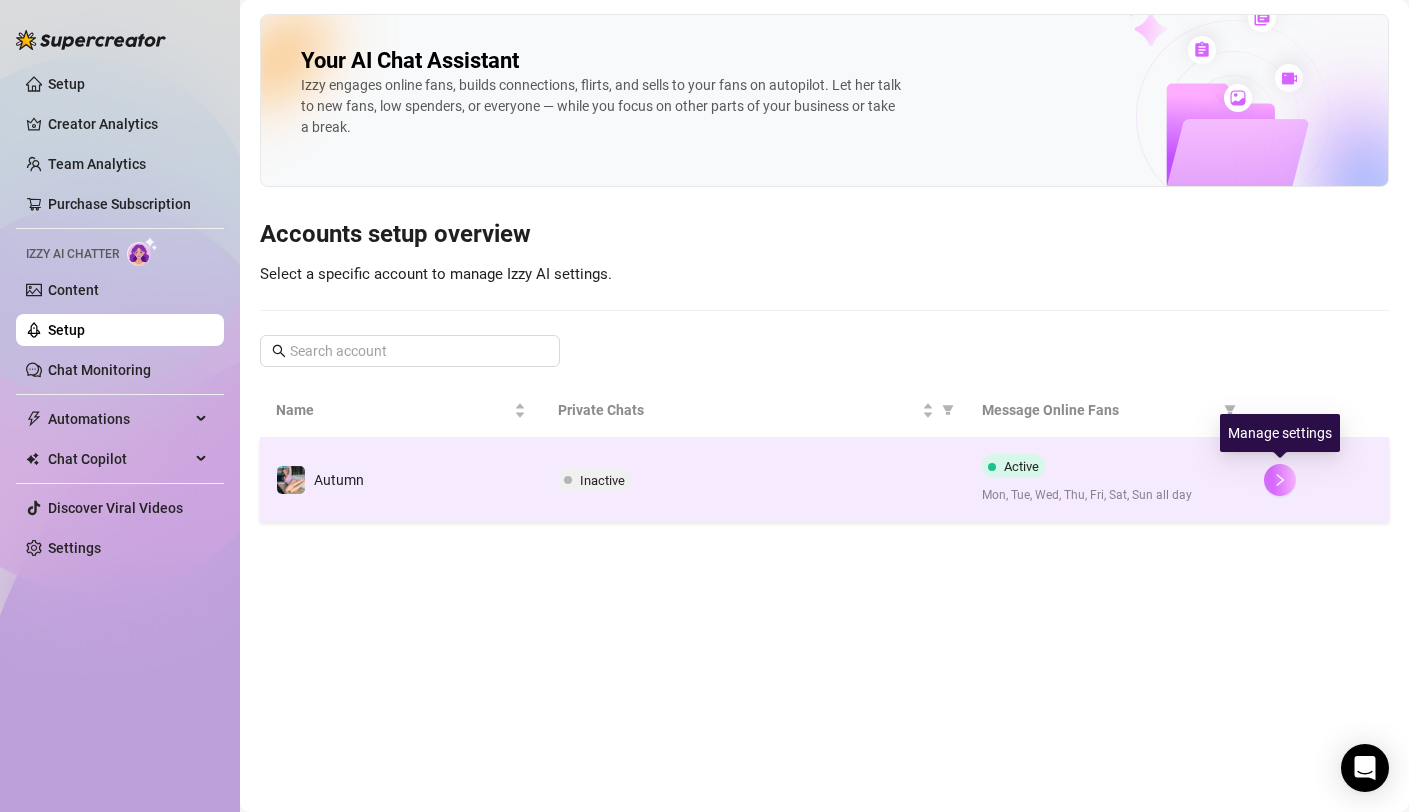 click at bounding box center [1280, 480] 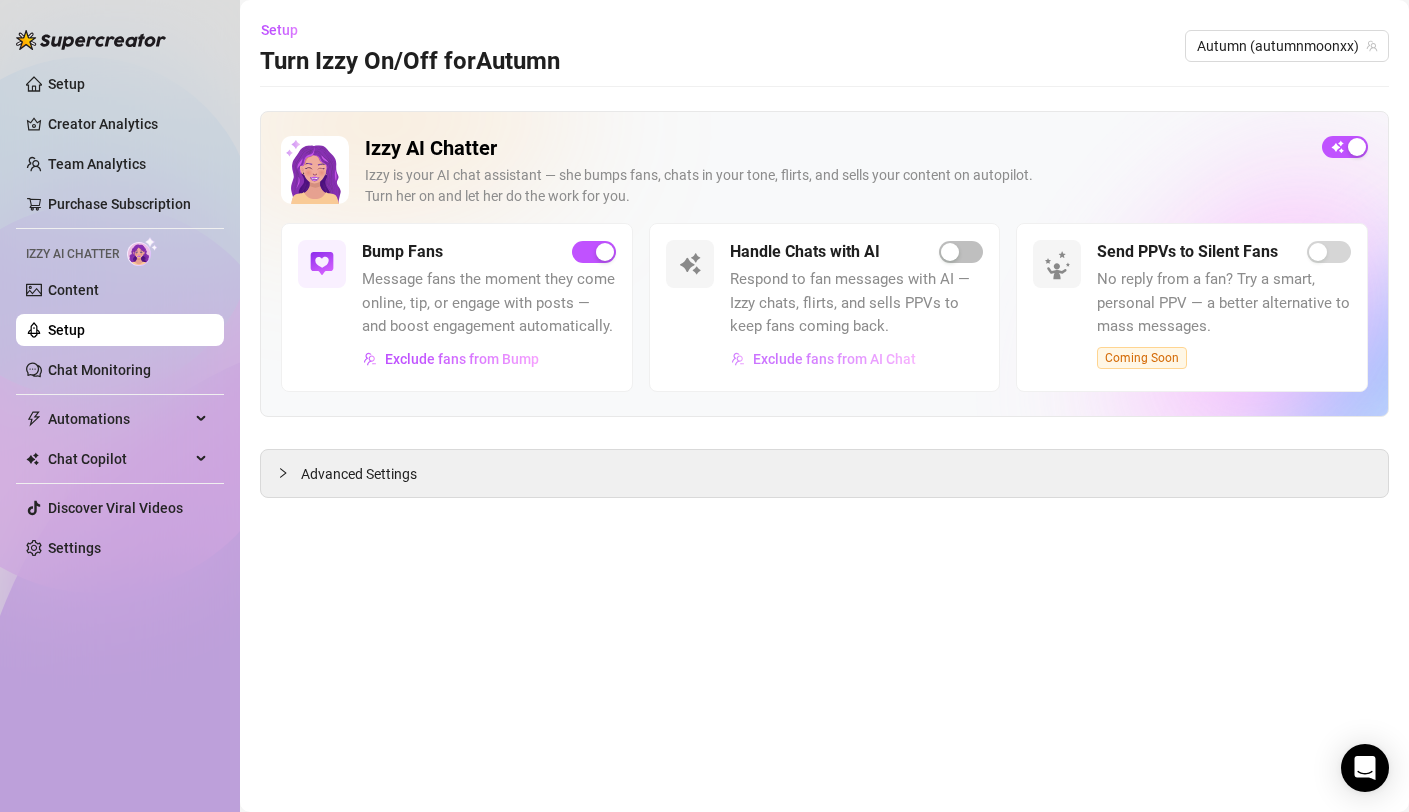 click on "Exclude fans from AI Chat" at bounding box center (834, 359) 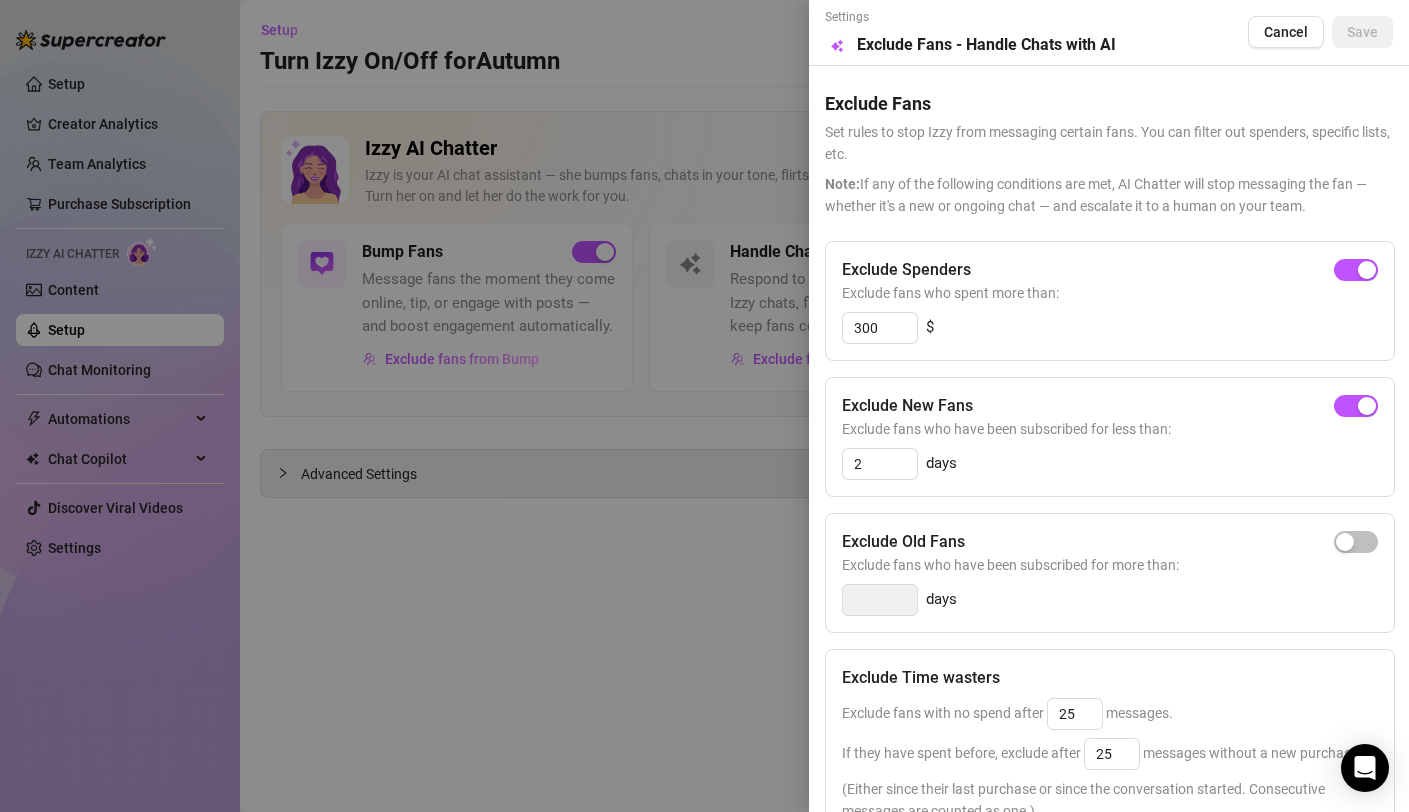 click at bounding box center [704, 406] 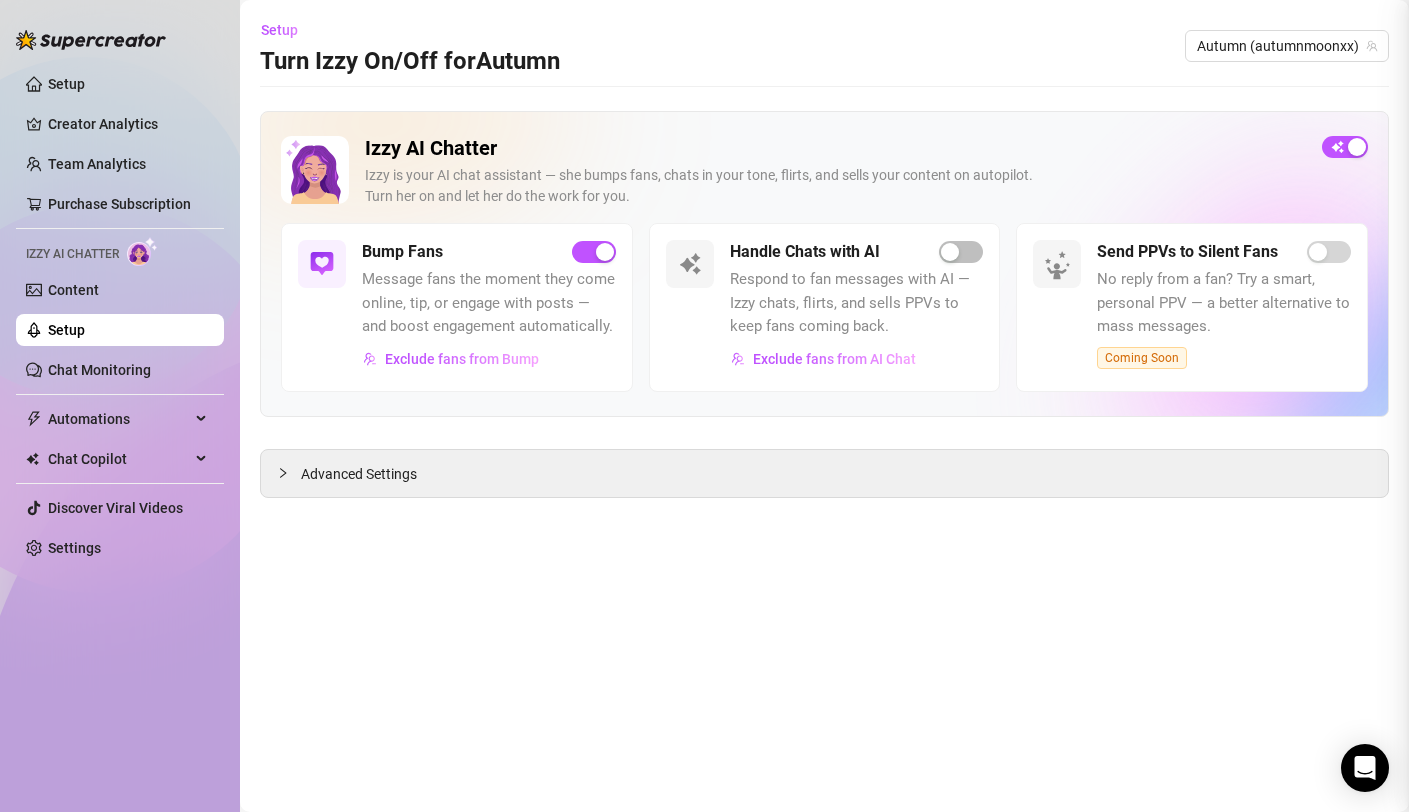 click at bounding box center [704, 406] 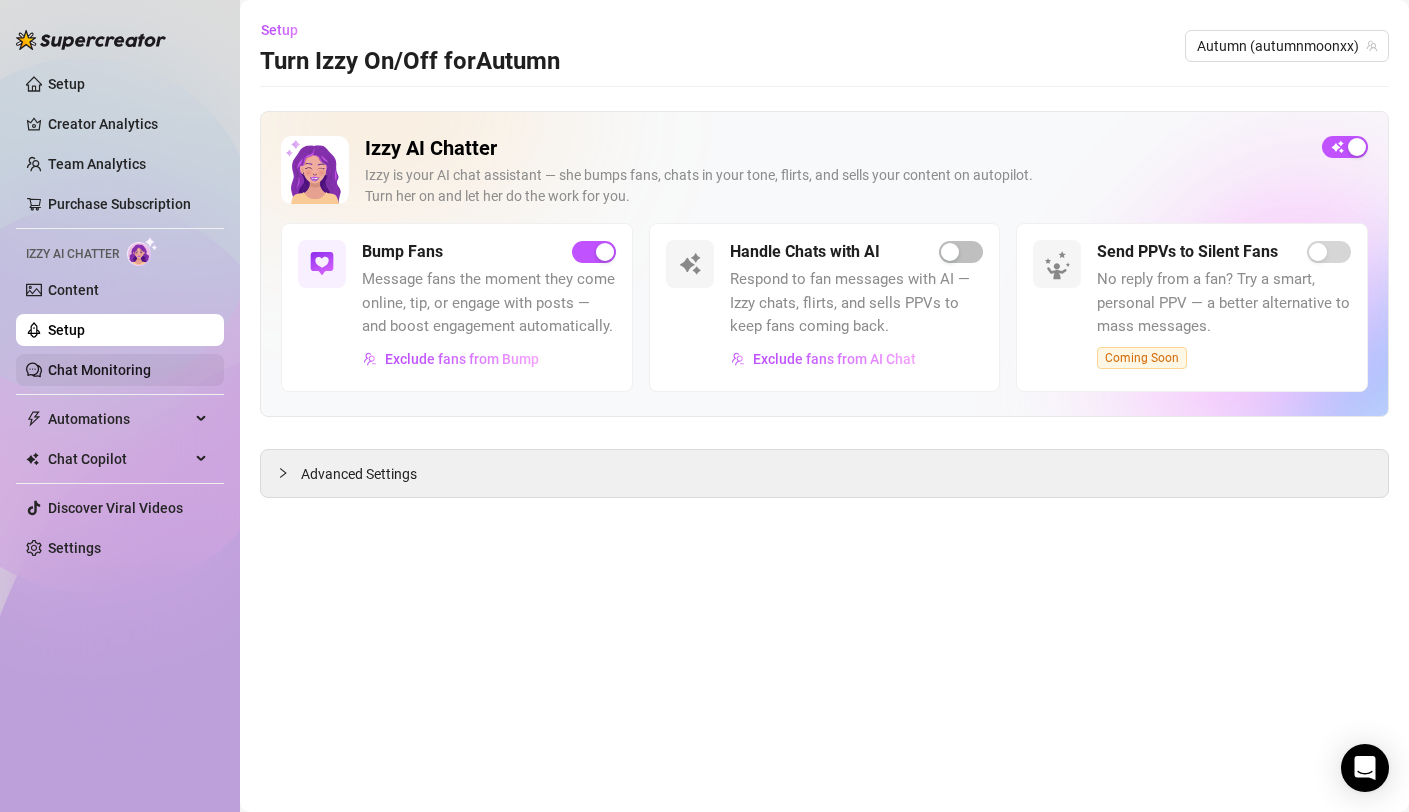 click on "Chat Monitoring" at bounding box center (99, 370) 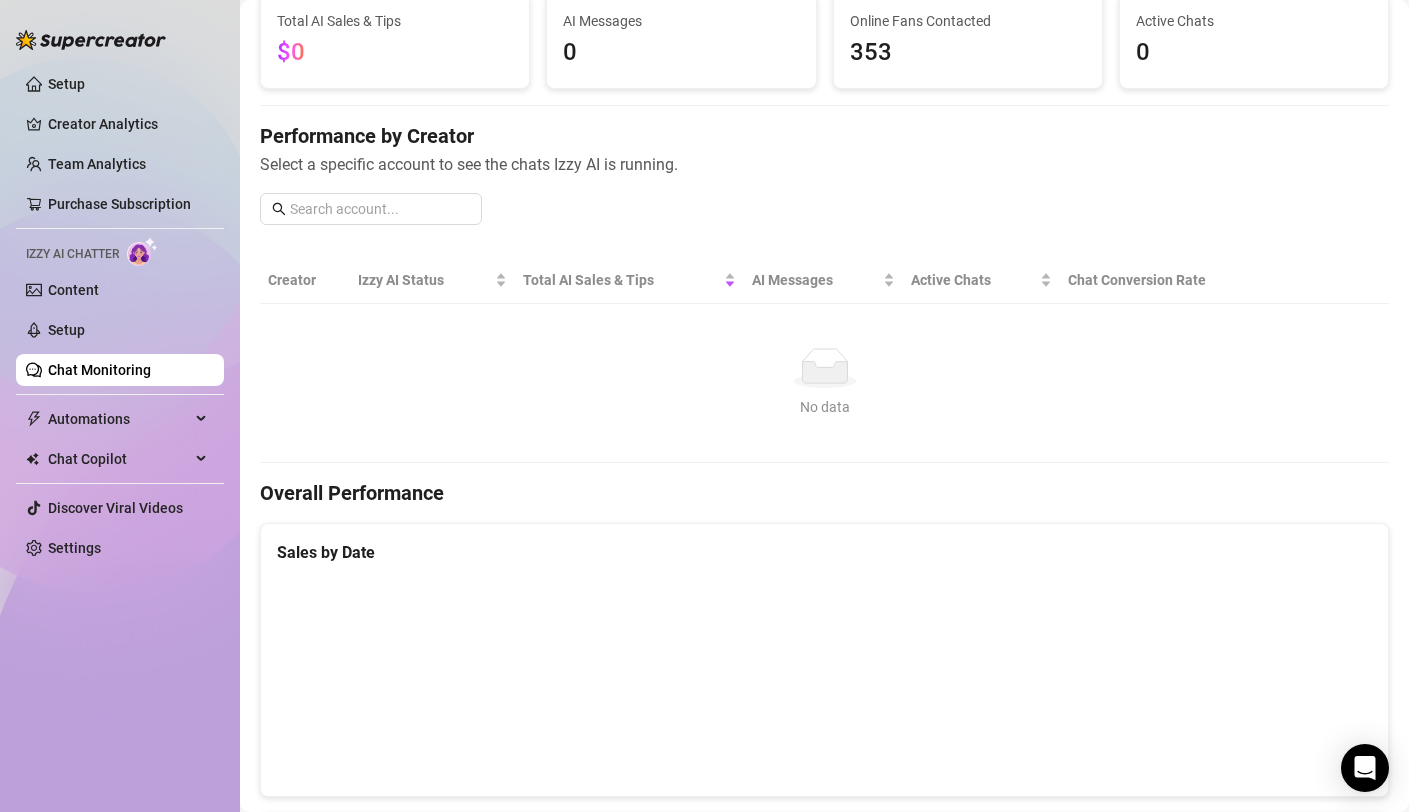 scroll, scrollTop: 153, scrollLeft: 0, axis: vertical 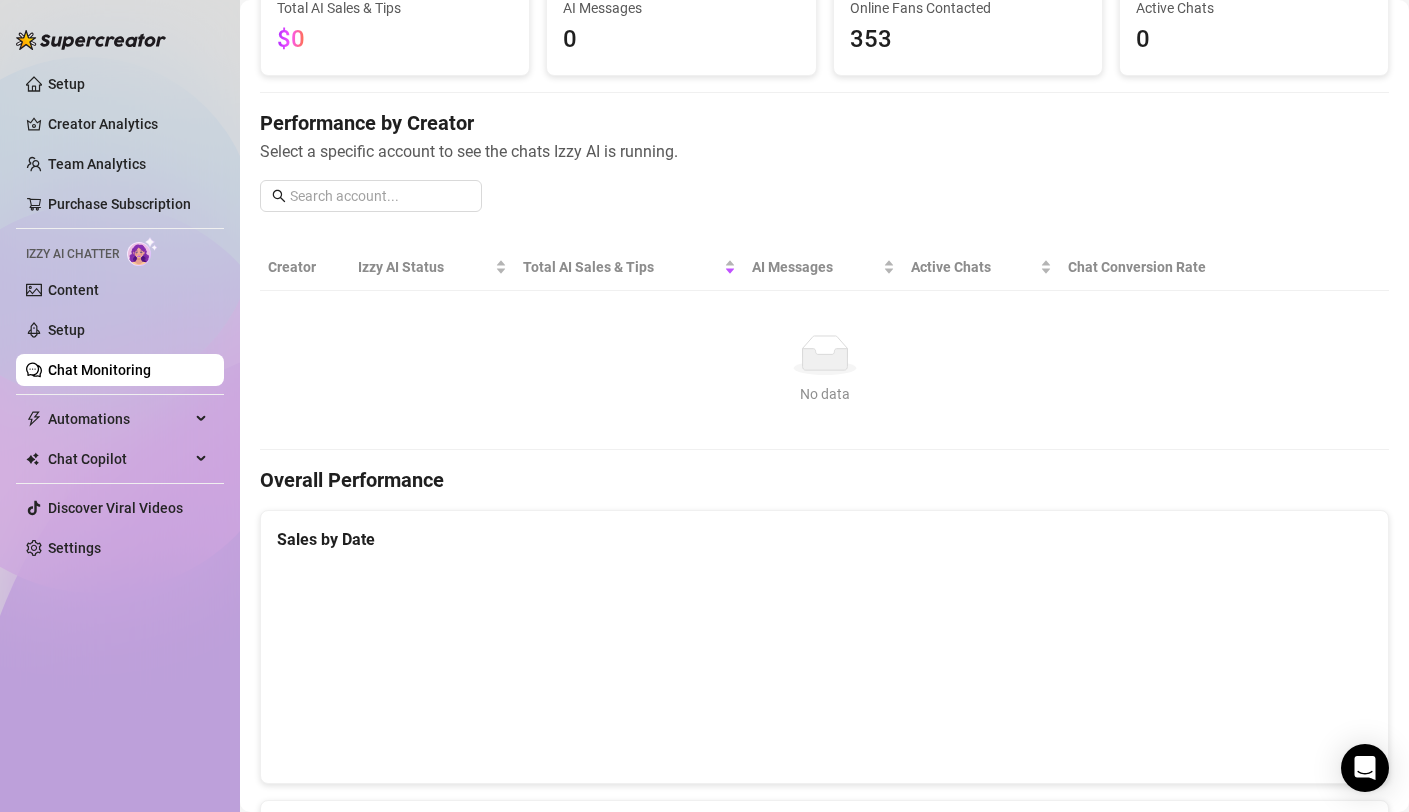 click on "Creator" at bounding box center (305, 267) 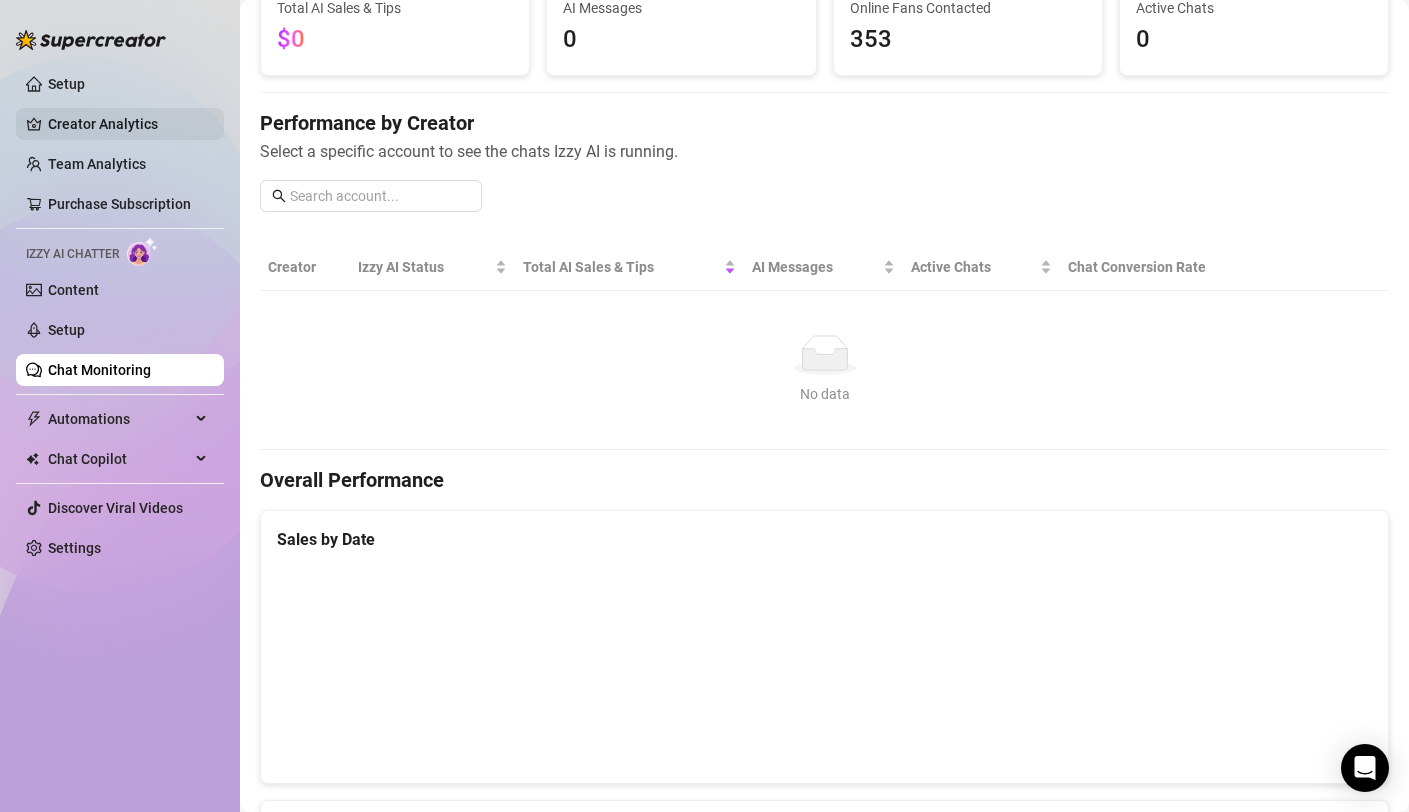 click on "Creator Analytics" at bounding box center (128, 124) 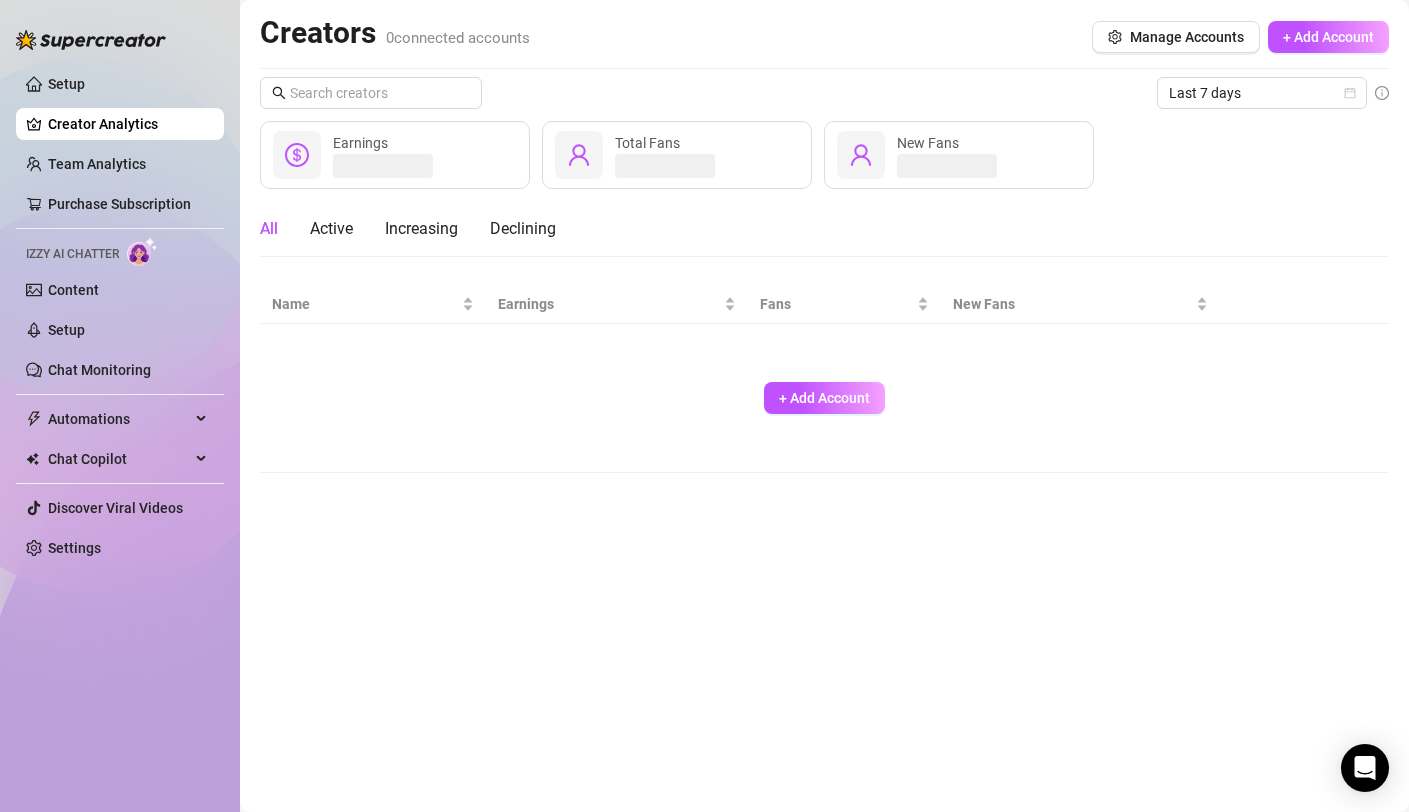 scroll, scrollTop: 0, scrollLeft: 0, axis: both 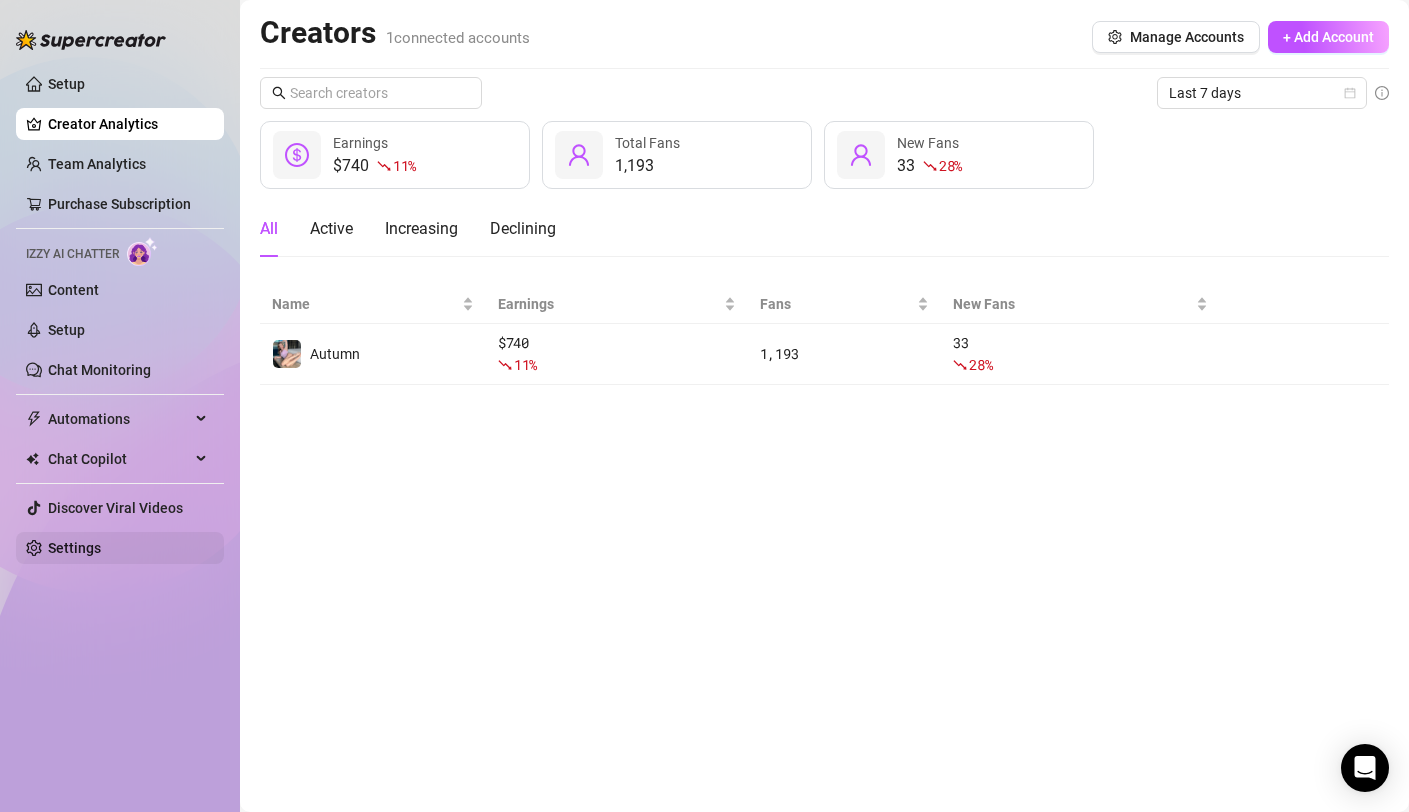 click on "Settings" at bounding box center [74, 548] 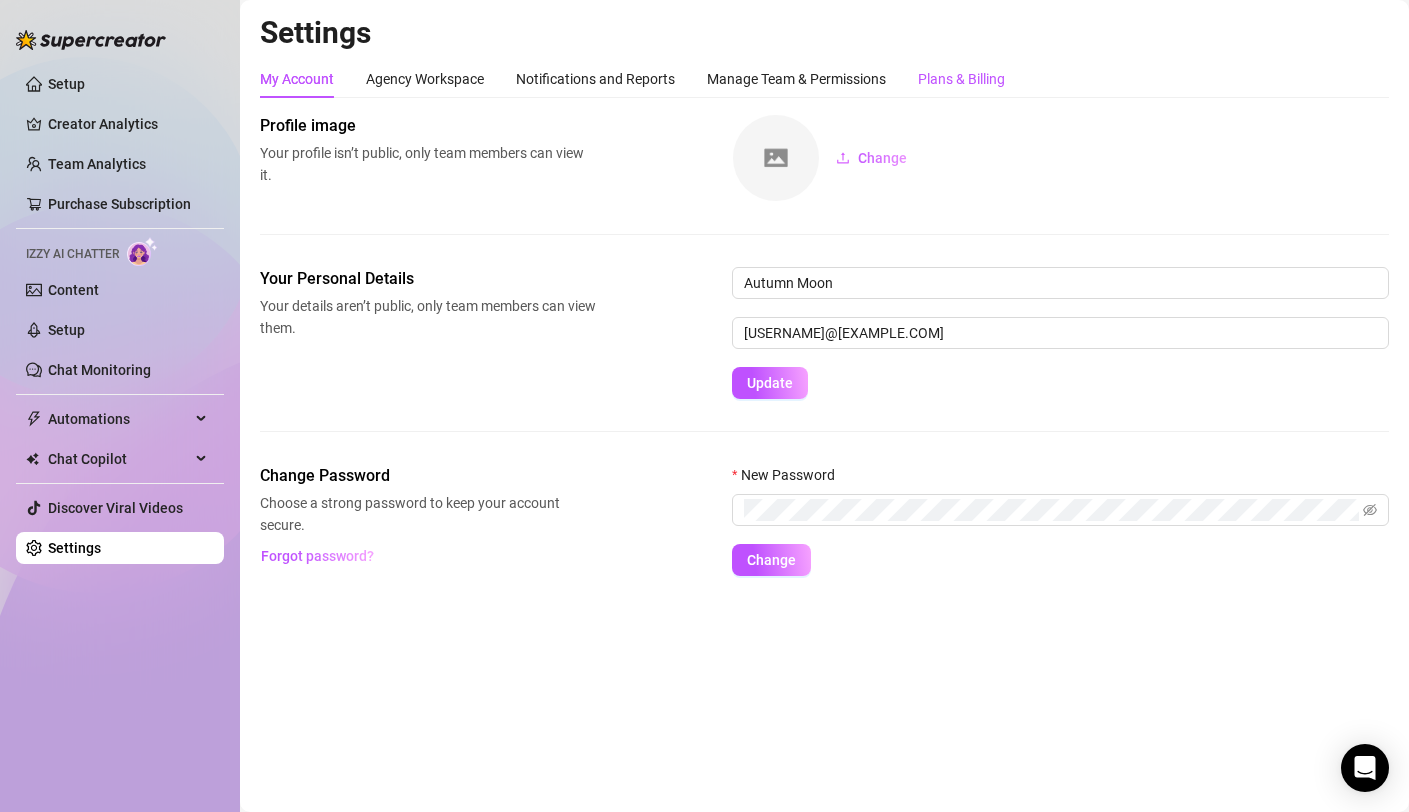 click on "Plans & Billing" at bounding box center [961, 79] 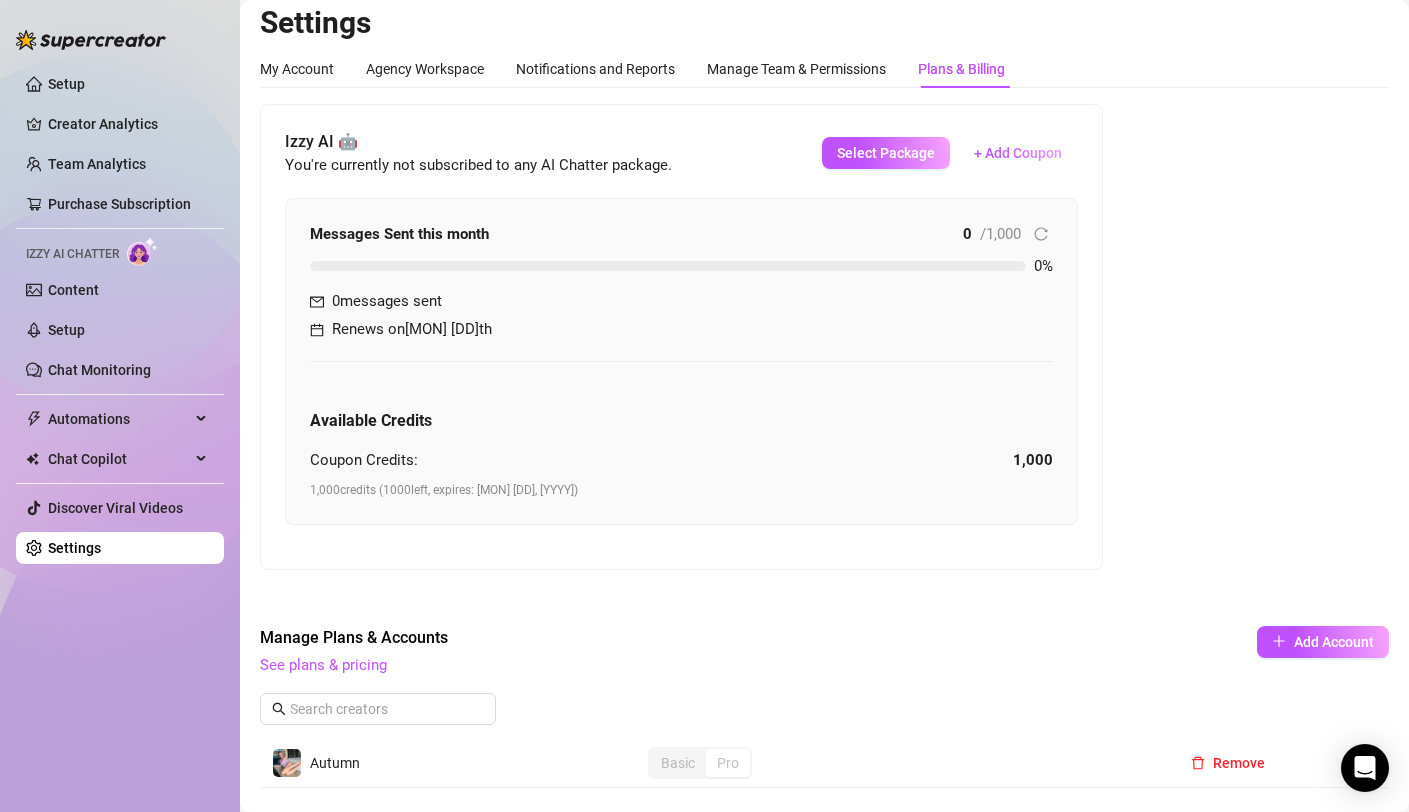 scroll, scrollTop: 34, scrollLeft: 0, axis: vertical 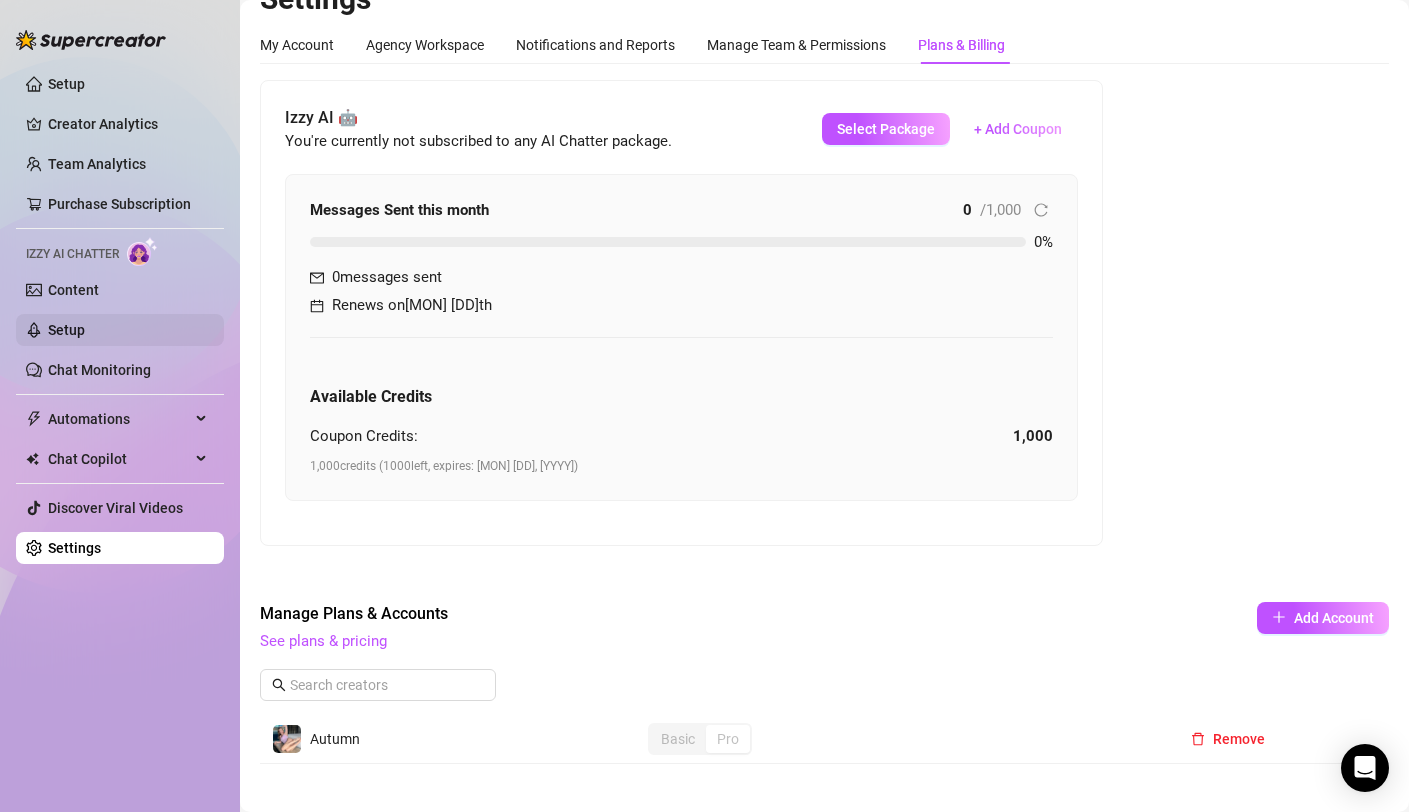 click on "Setup" at bounding box center (66, 330) 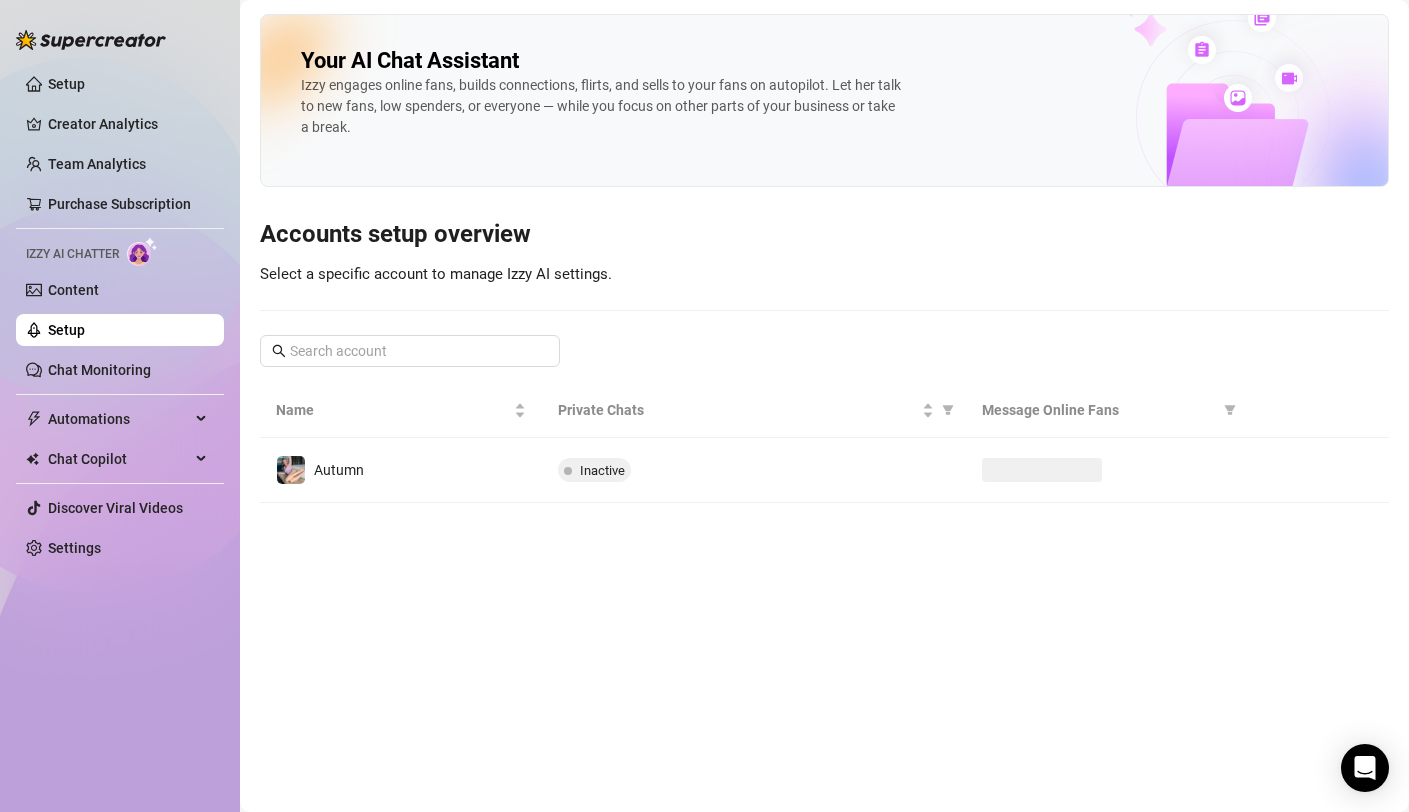 scroll, scrollTop: 0, scrollLeft: 0, axis: both 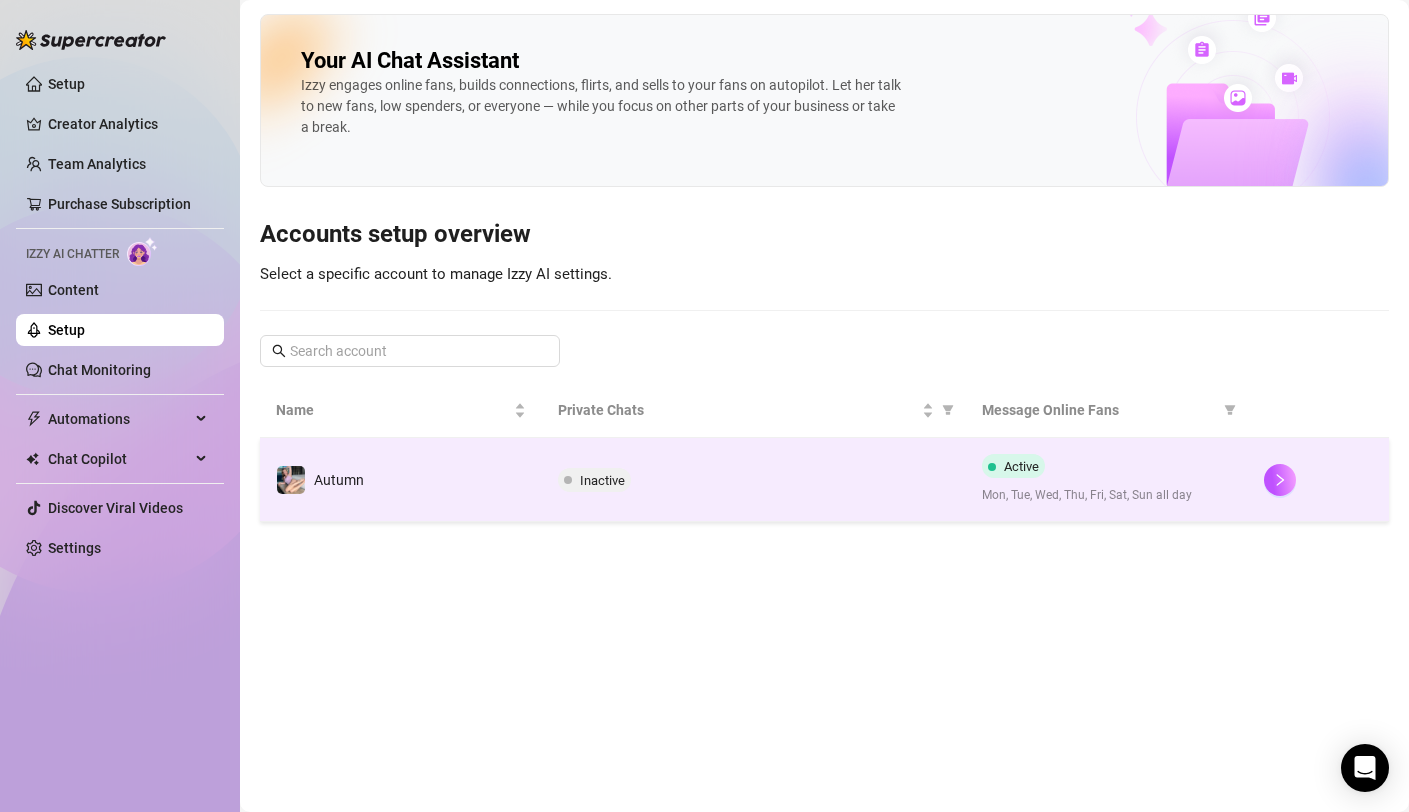 click on "Mon, Tue, Wed, Thu, Fri, Sat, Sun all day" at bounding box center (1107, 495) 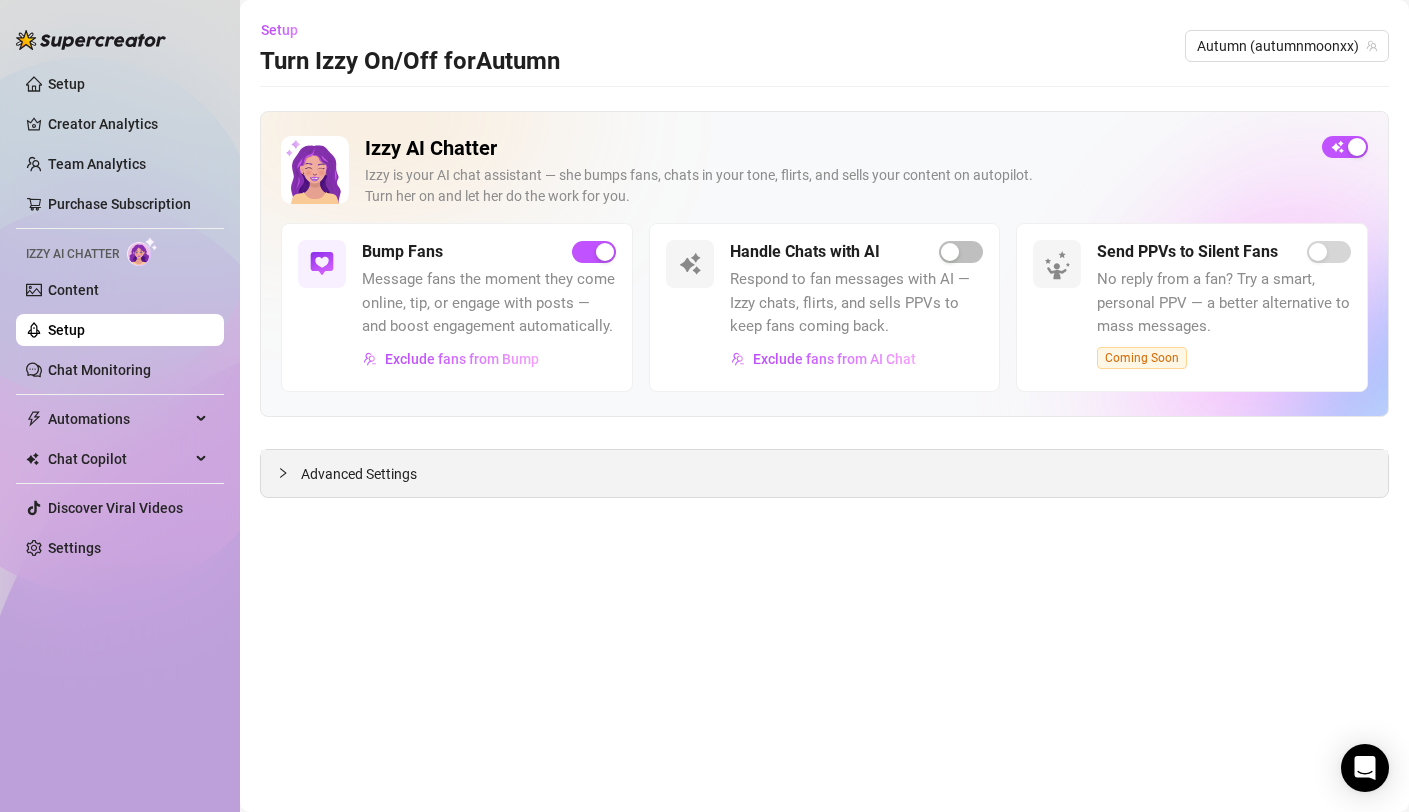 click on "Advanced Settings" at bounding box center (824, 473) 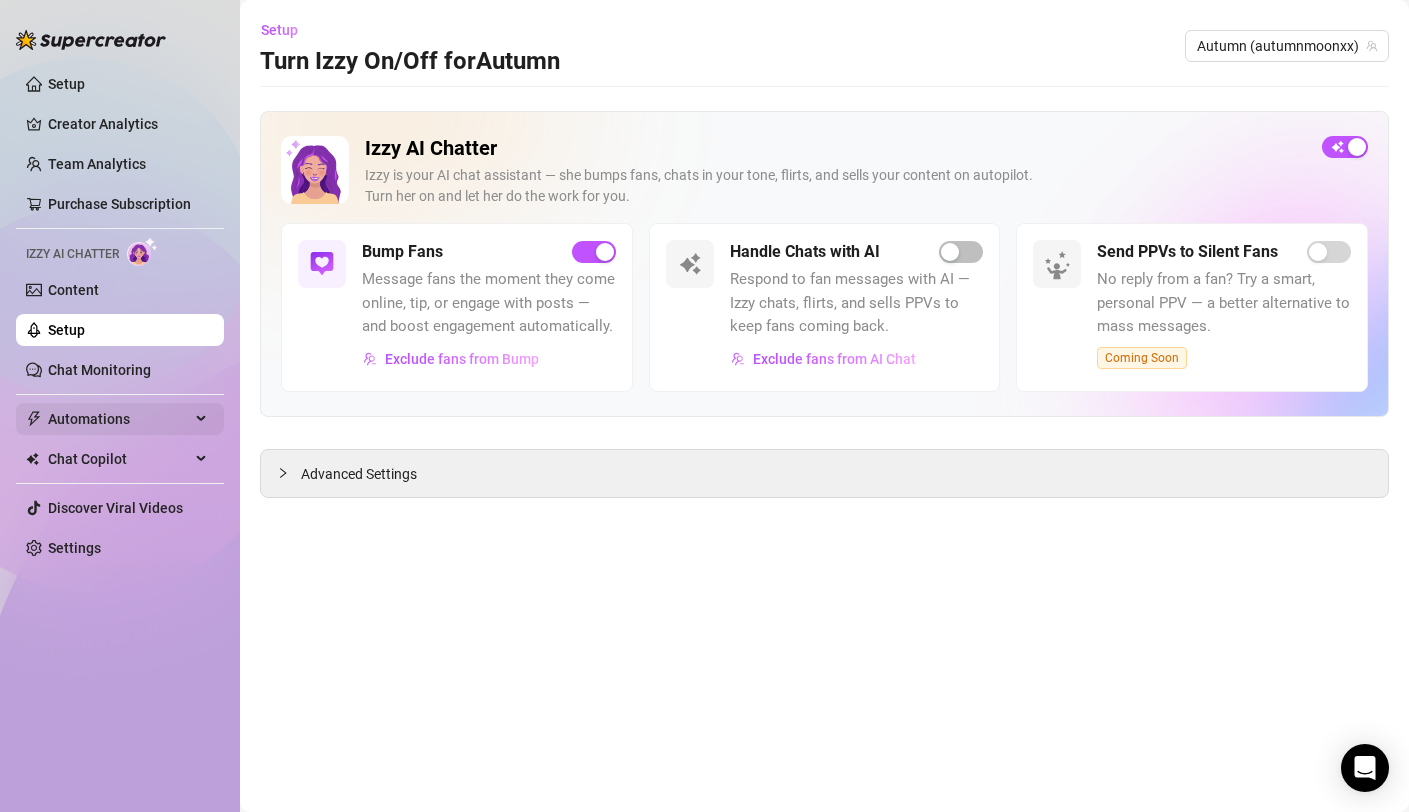 click on "Automations" at bounding box center [120, 419] 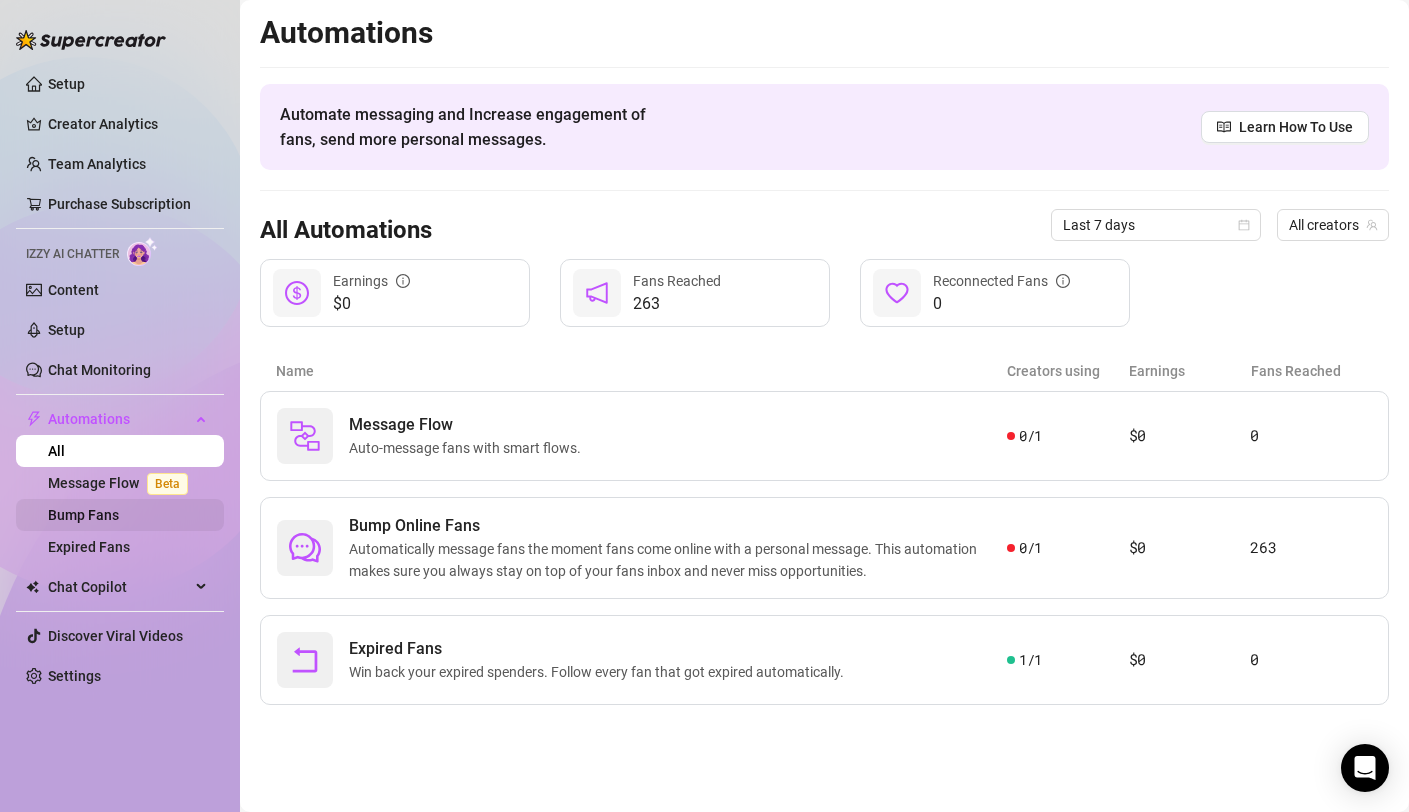click on "Bump Fans" at bounding box center (83, 515) 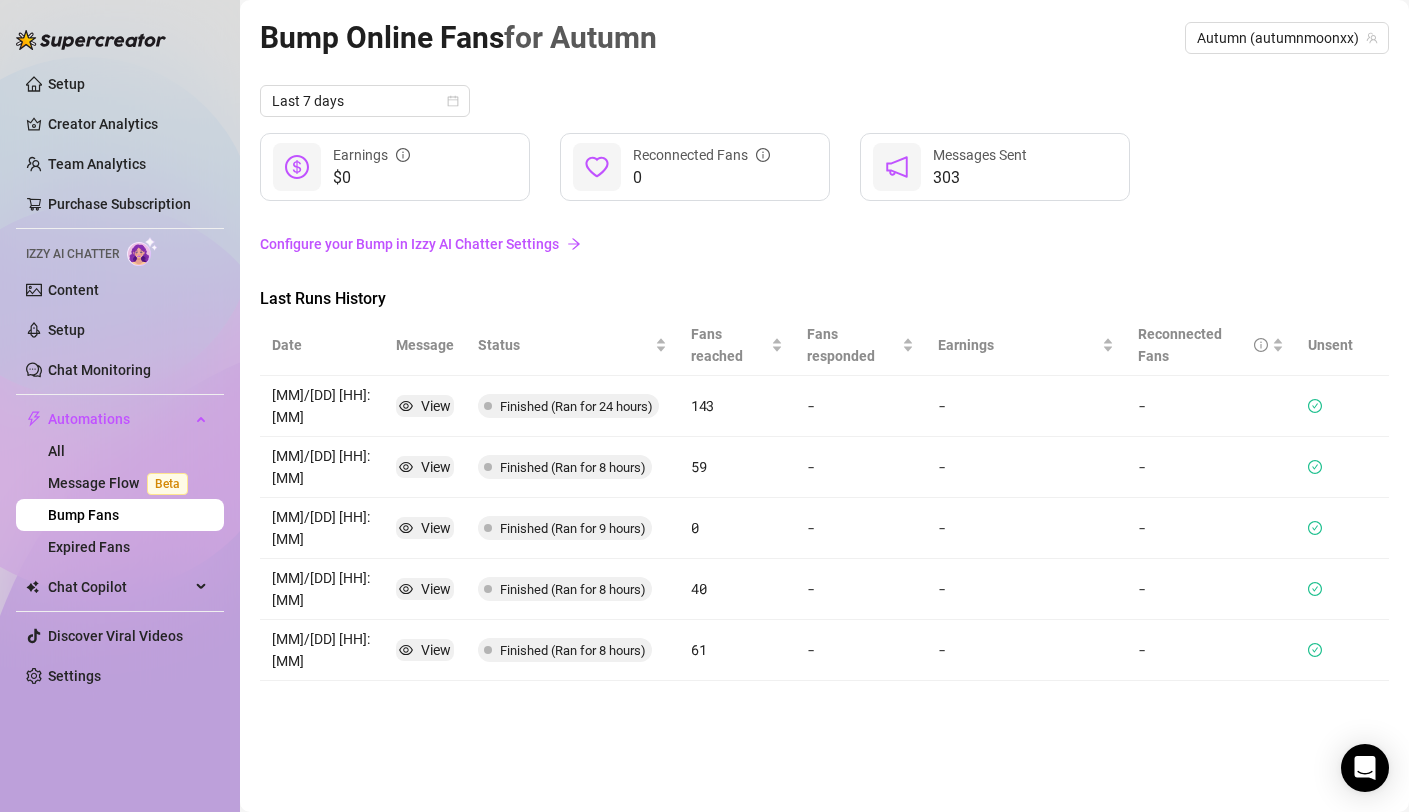 click on "Configure your Bump in Izzy AI Chatter Settings" at bounding box center (824, 244) 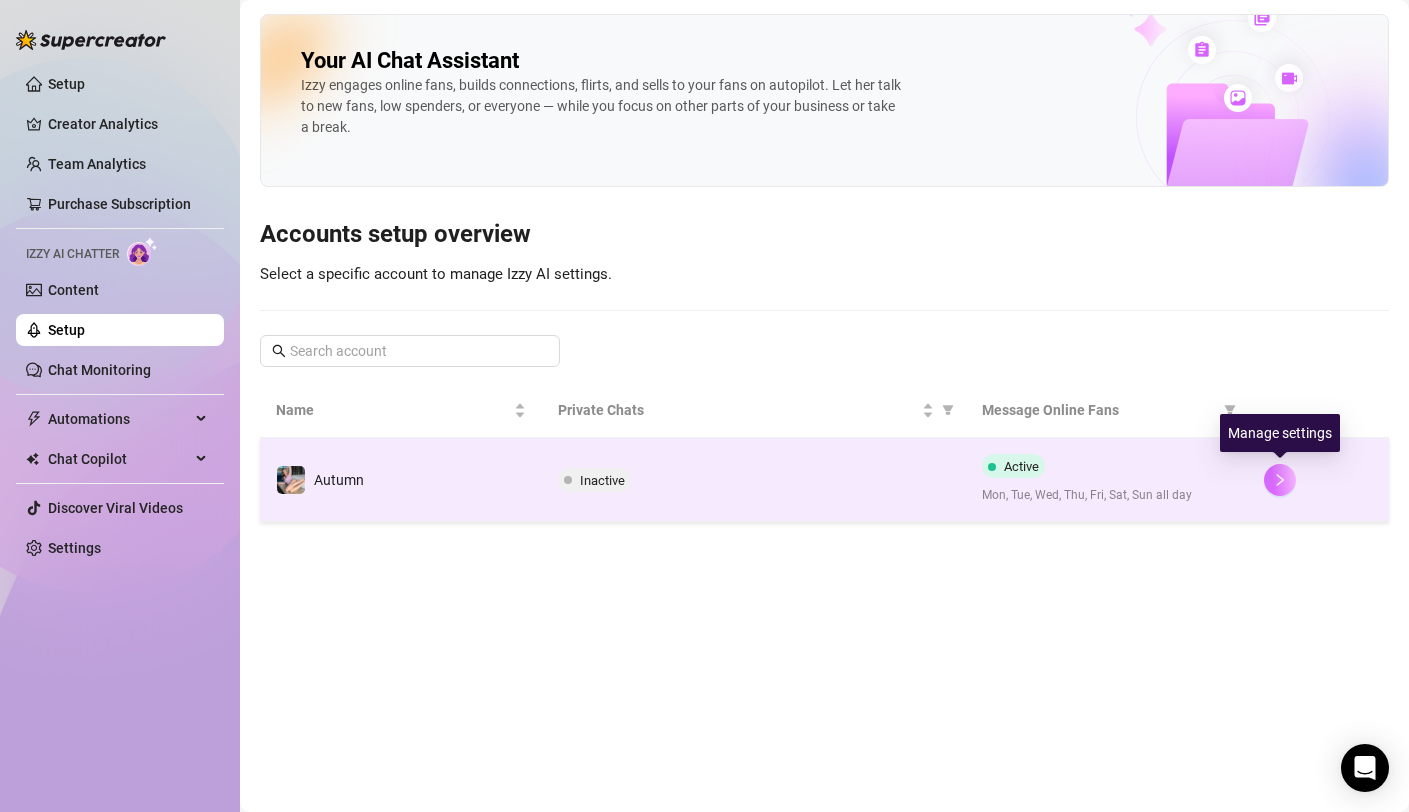 click at bounding box center (1280, 480) 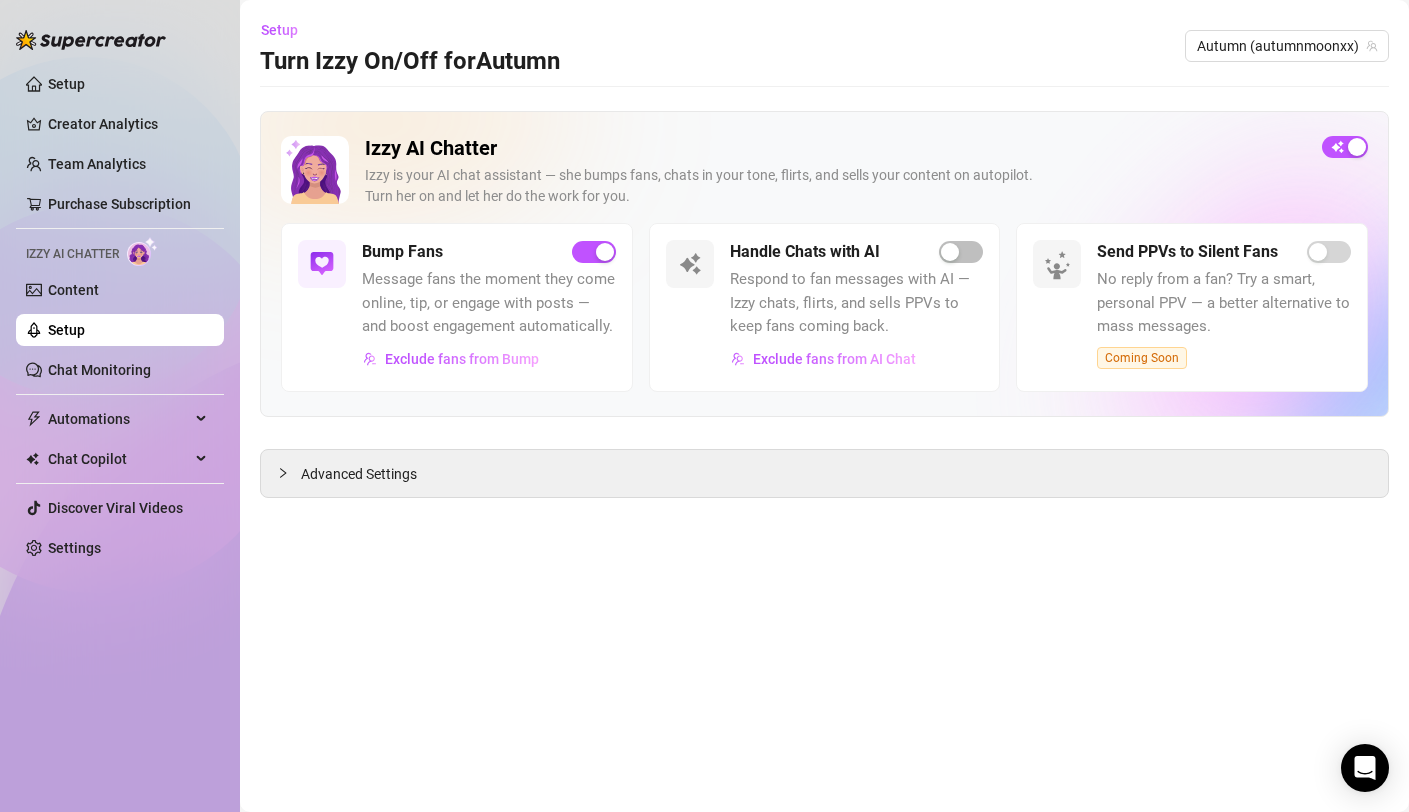 click on "Message fans the moment they come online, tip, or engage with posts — and boost engagement automatically." at bounding box center [489, 303] 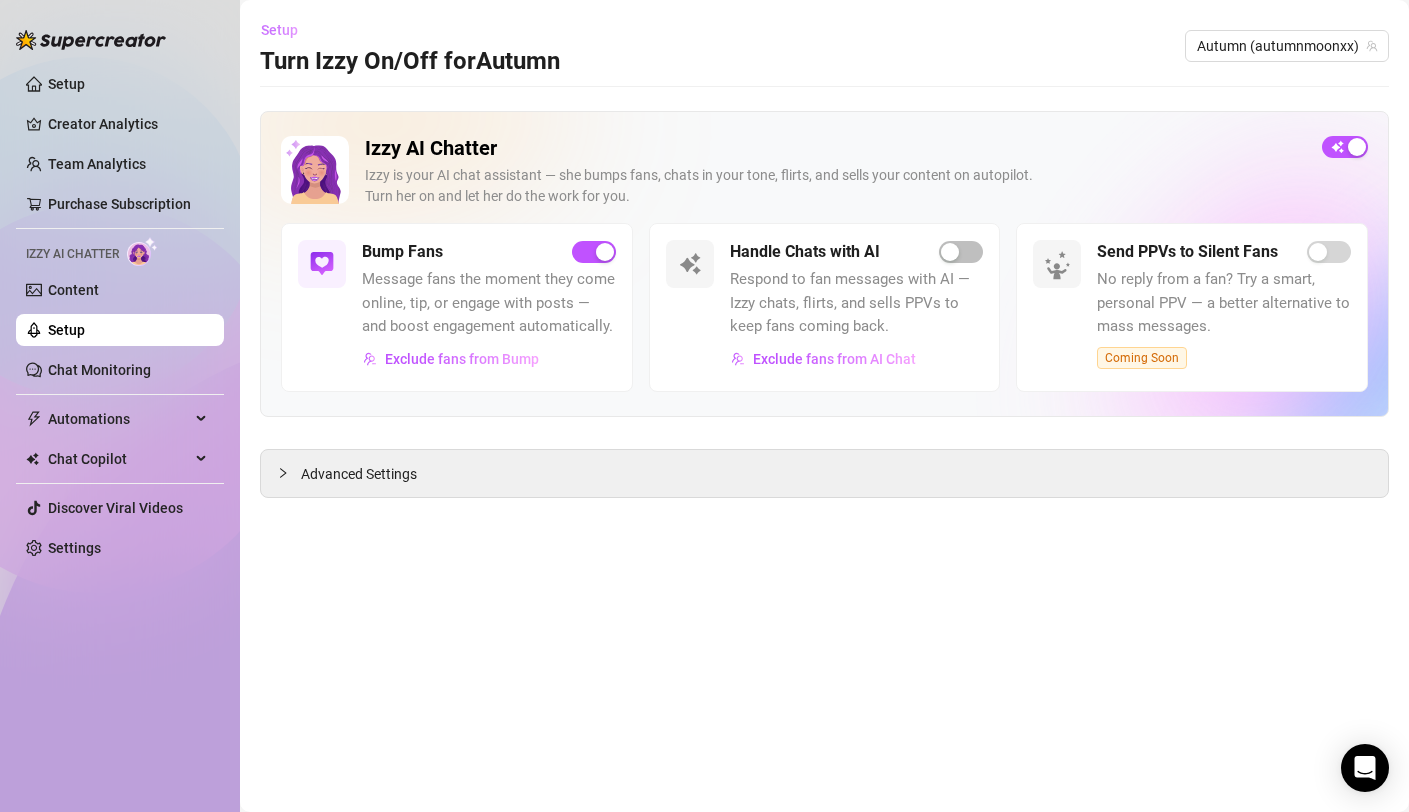 click on "Setup" at bounding box center [279, 30] 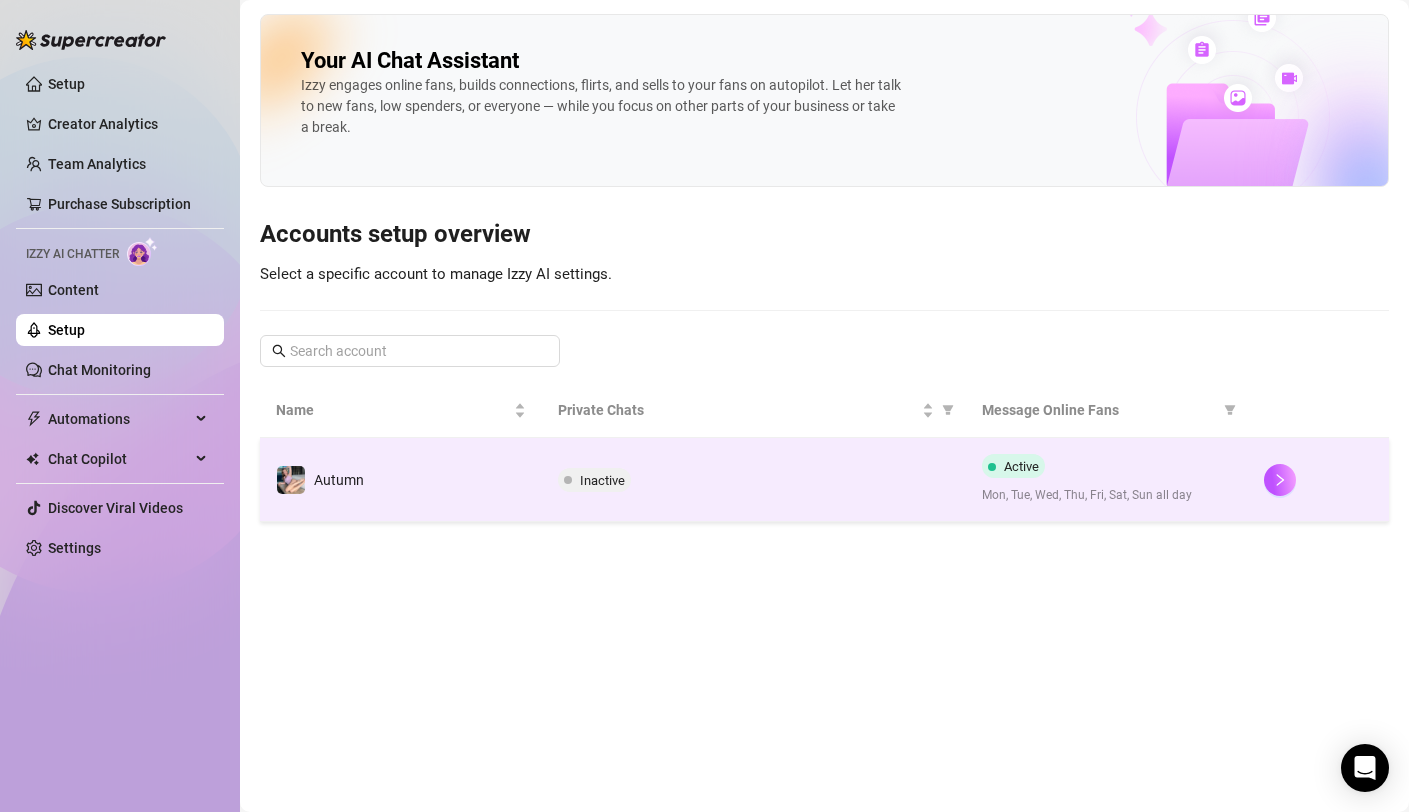 click at bounding box center [1318, 480] 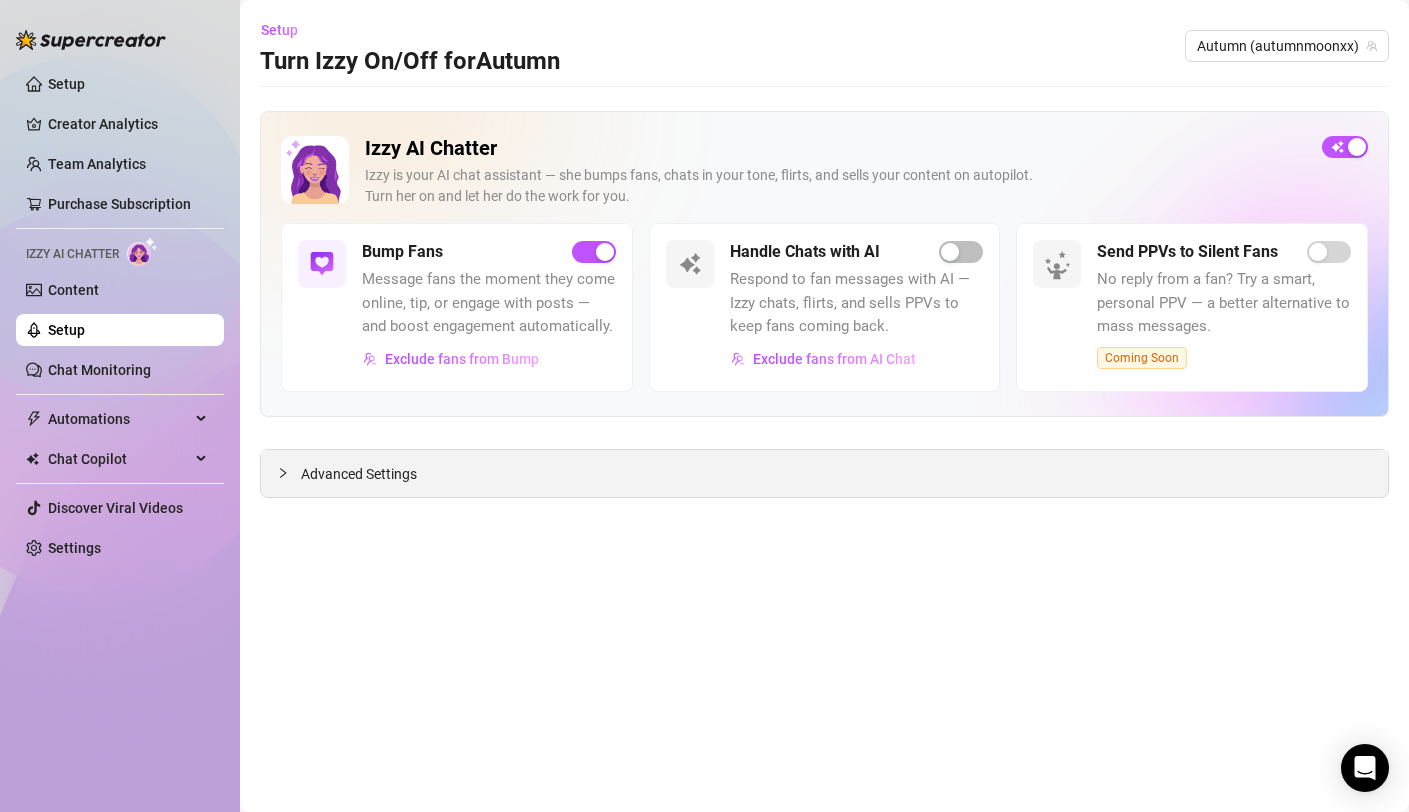 click on "Advanced Settings" at bounding box center [824, 473] 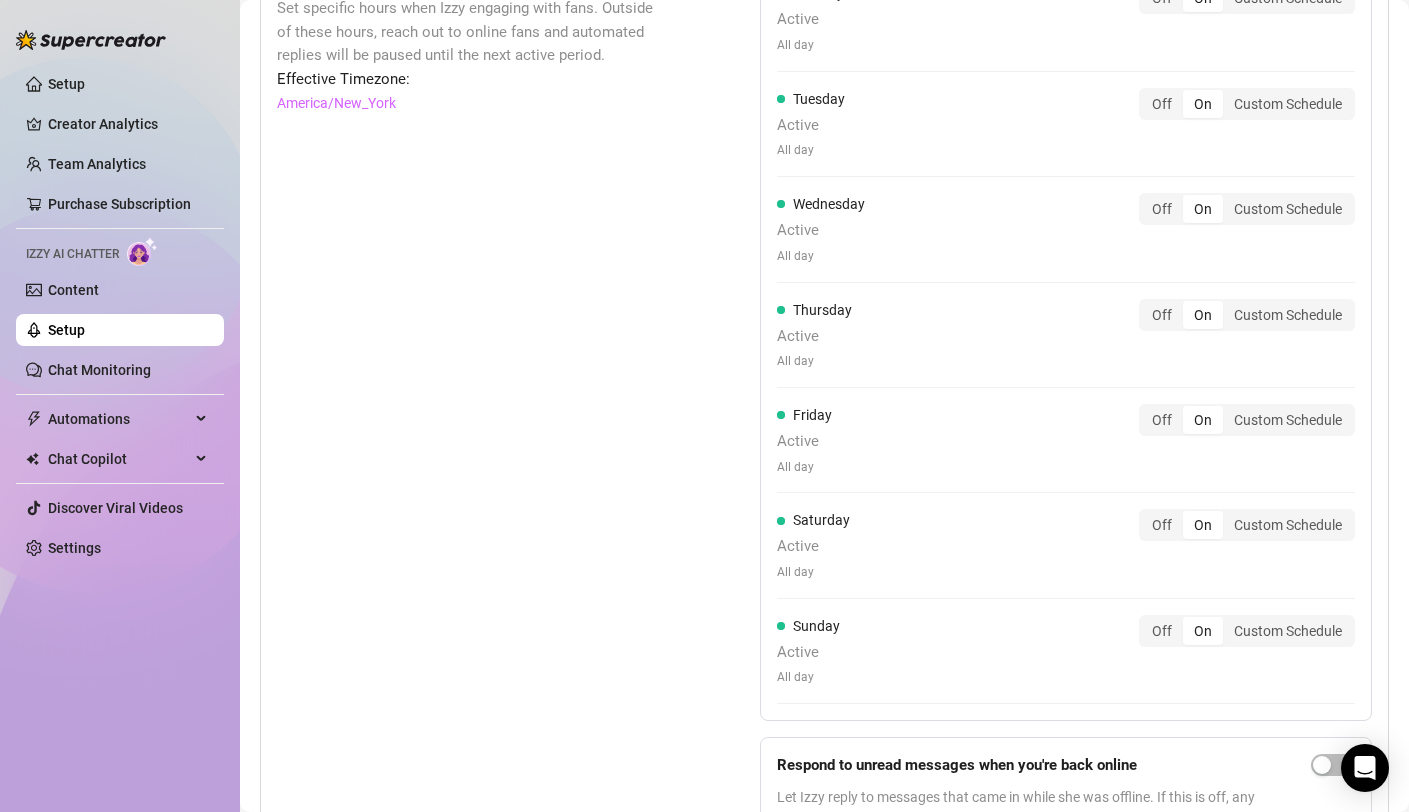 scroll, scrollTop: 1653, scrollLeft: 0, axis: vertical 